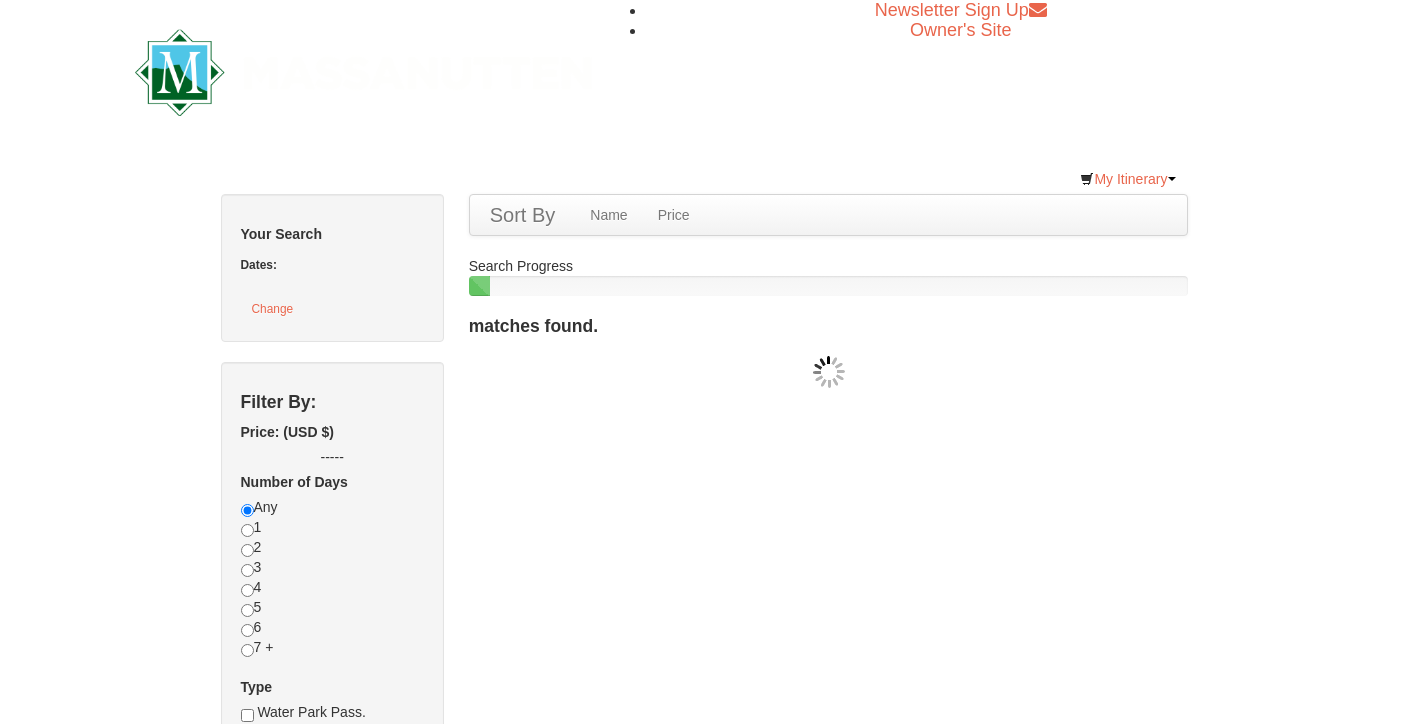 scroll, scrollTop: 0, scrollLeft: 0, axis: both 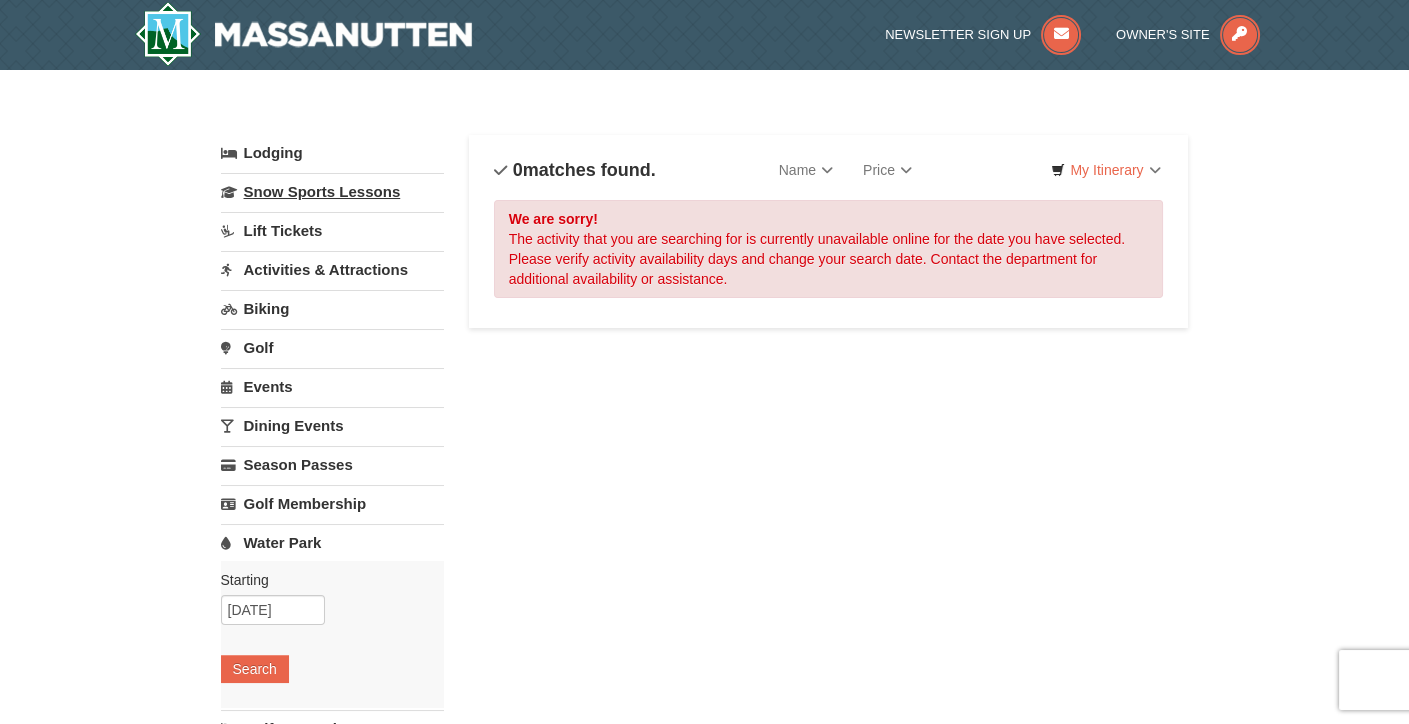 click on "Snow Sports Lessons" at bounding box center [332, 191] 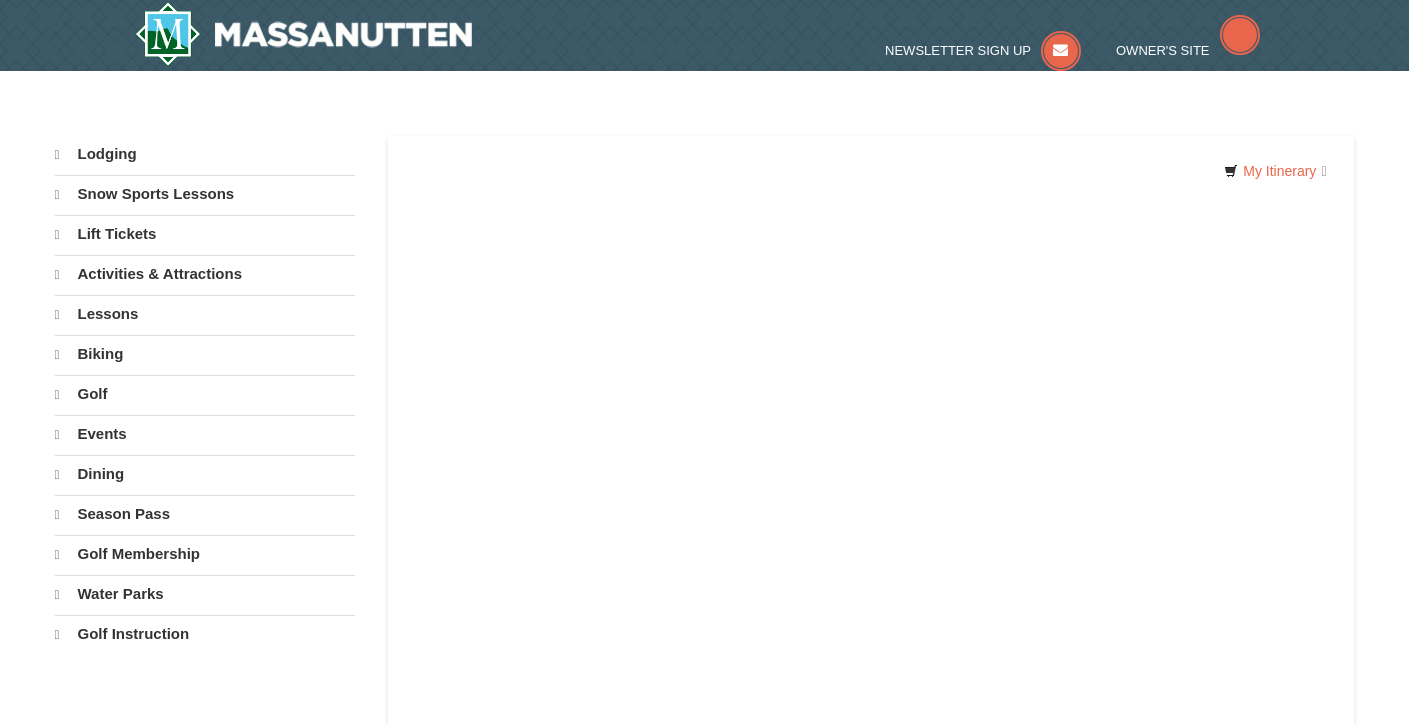 scroll, scrollTop: 0, scrollLeft: 0, axis: both 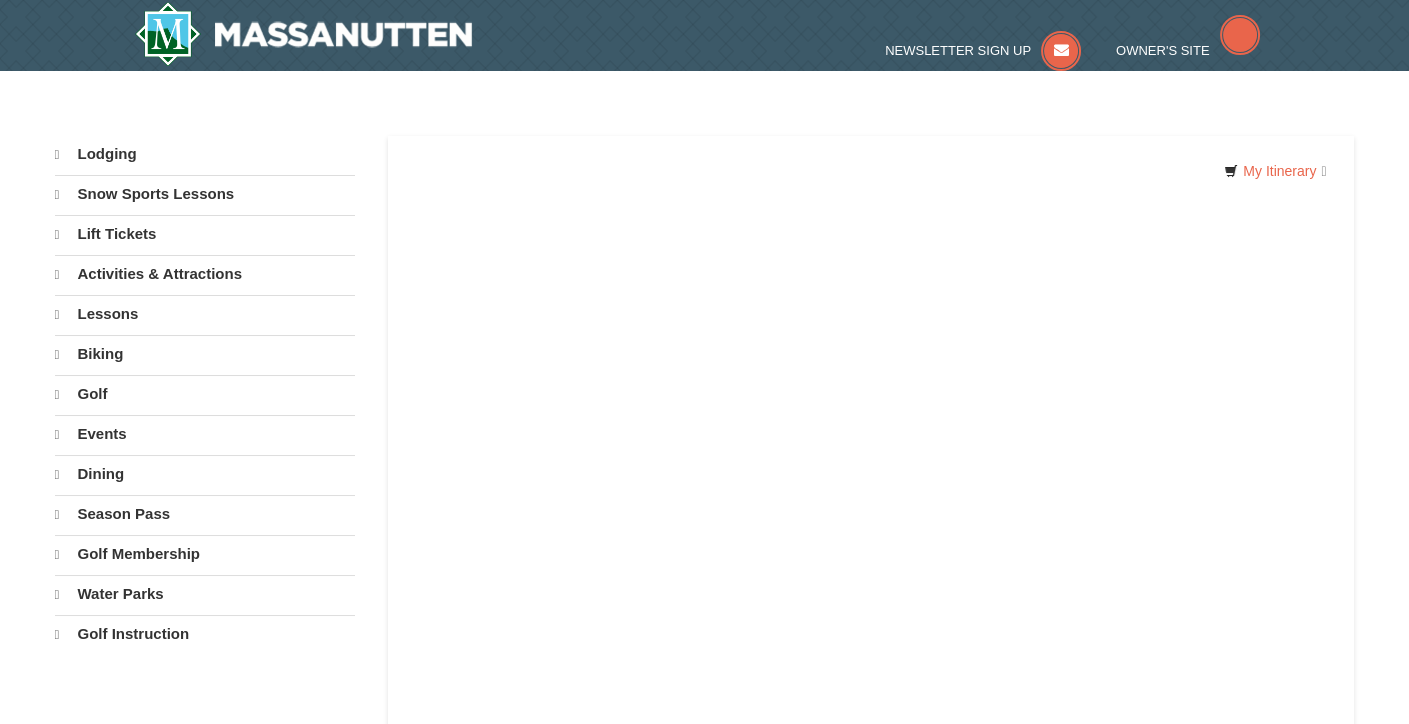 select on "8" 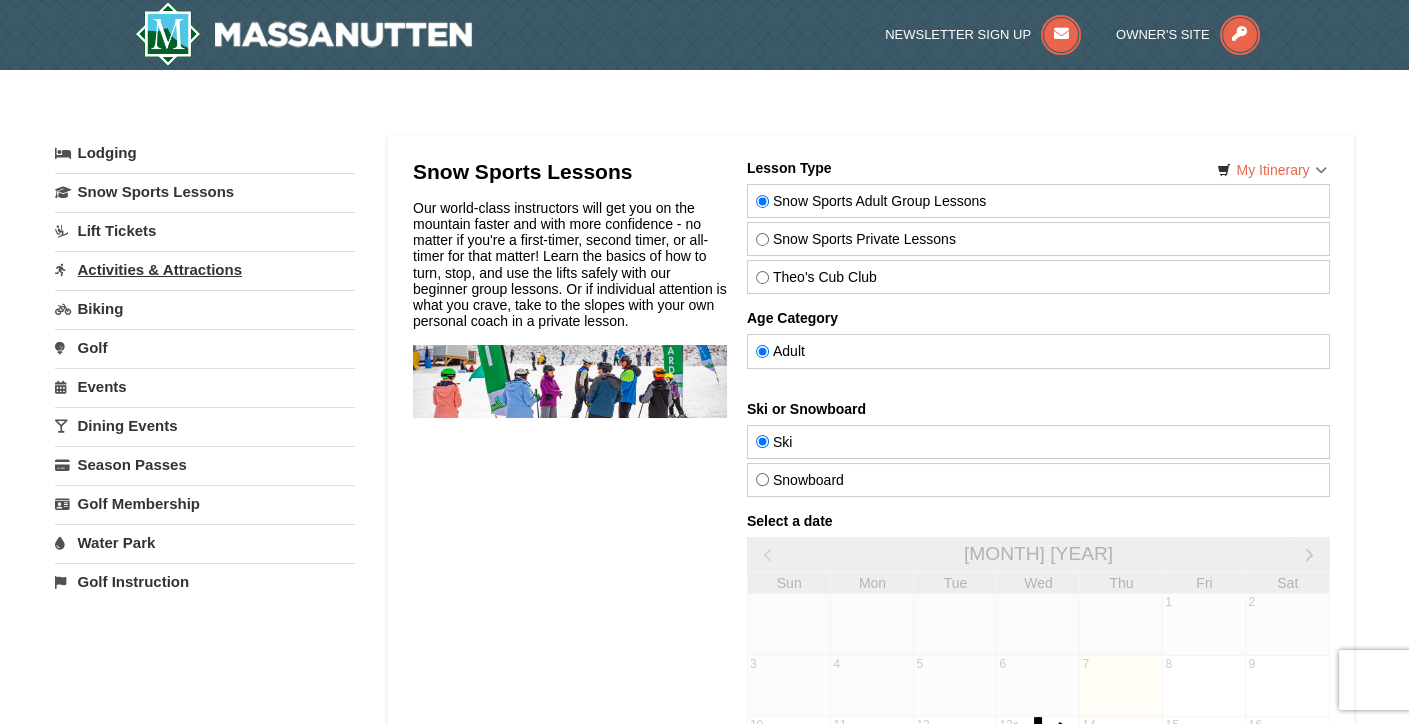 scroll, scrollTop: 0, scrollLeft: 0, axis: both 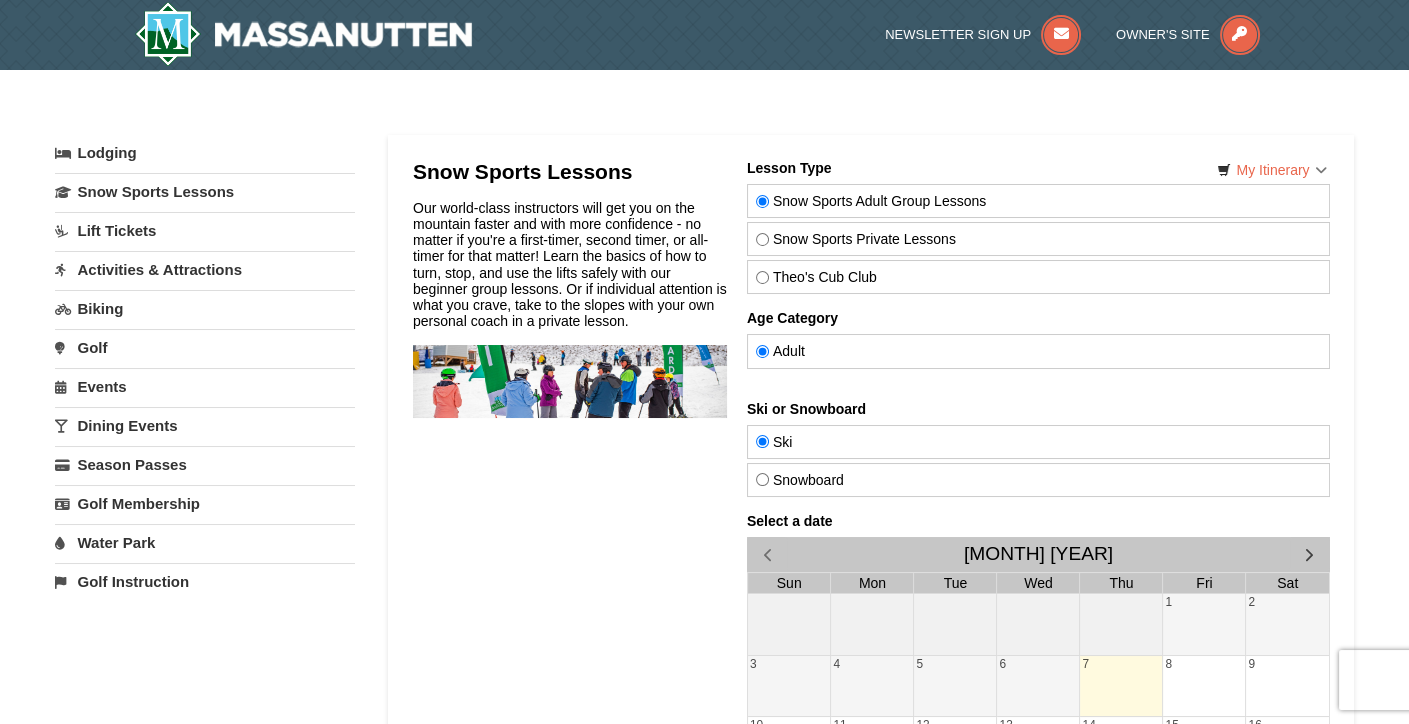 click on "Activities & Attractions" at bounding box center [205, 269] 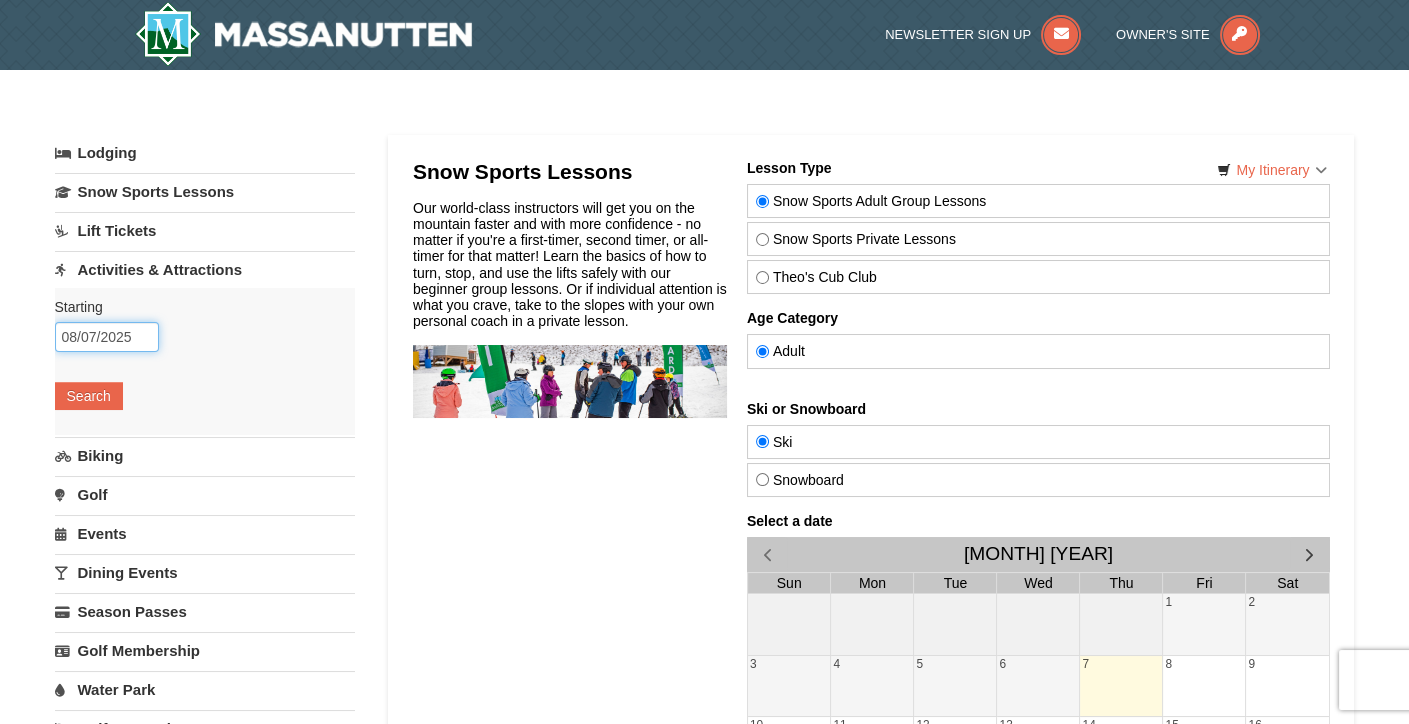 click on "08/07/2025" at bounding box center [107, 337] 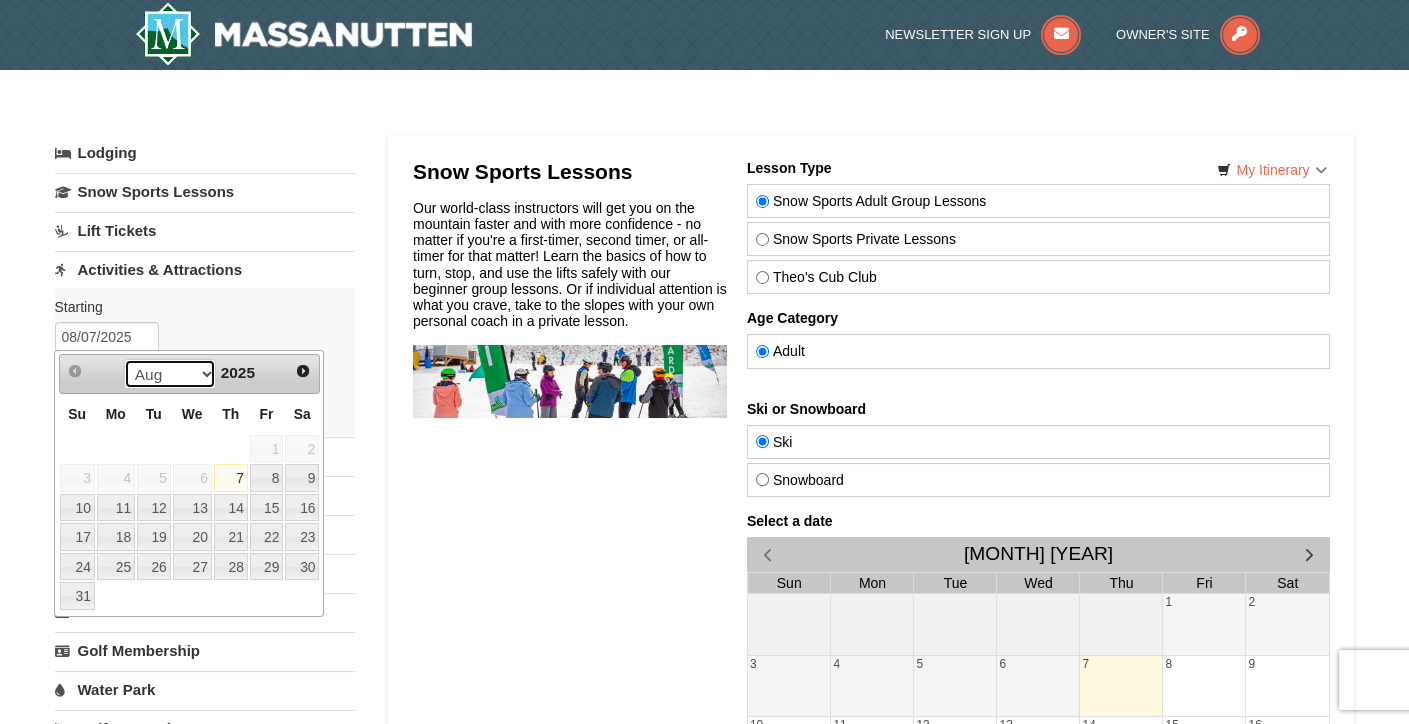 click on "Aug Sep Oct Nov Dec" at bounding box center (170, 374) 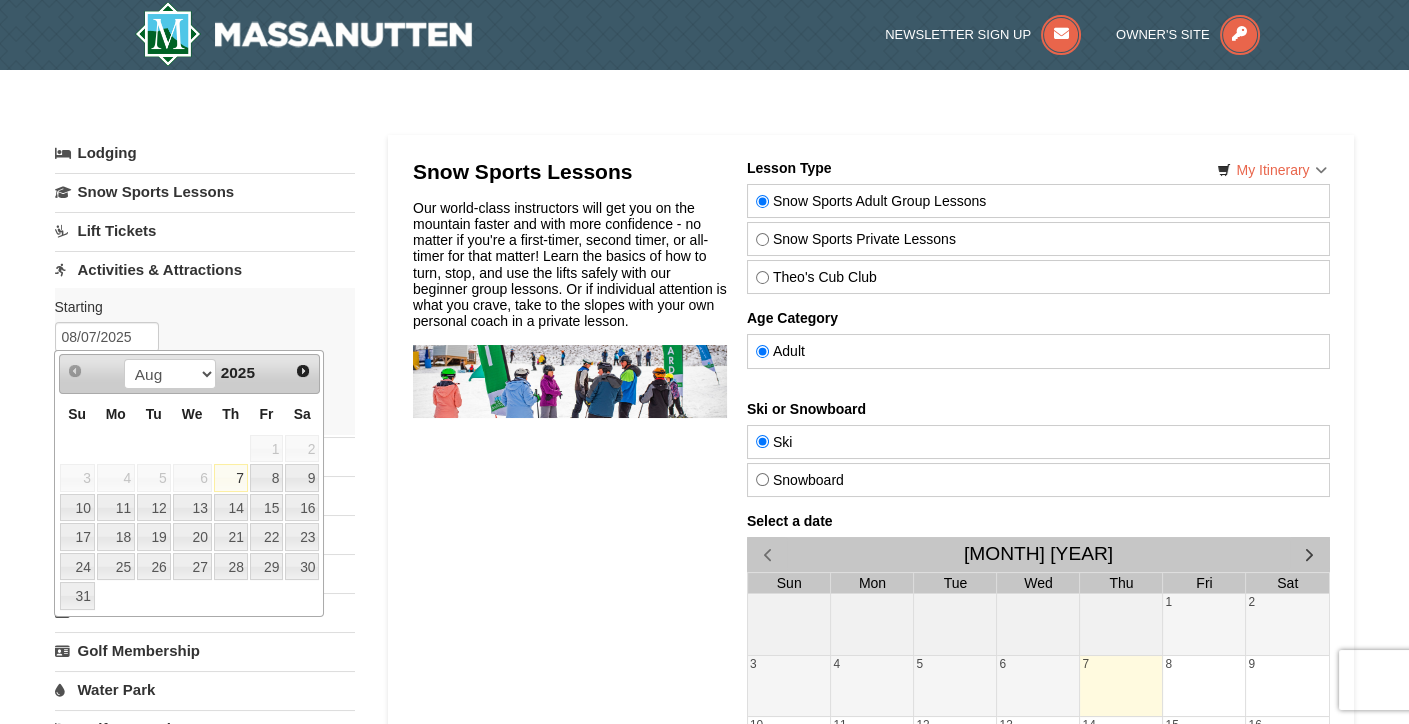 click on "Aug Sep Oct Nov Dec   2025" at bounding box center (189, 374) 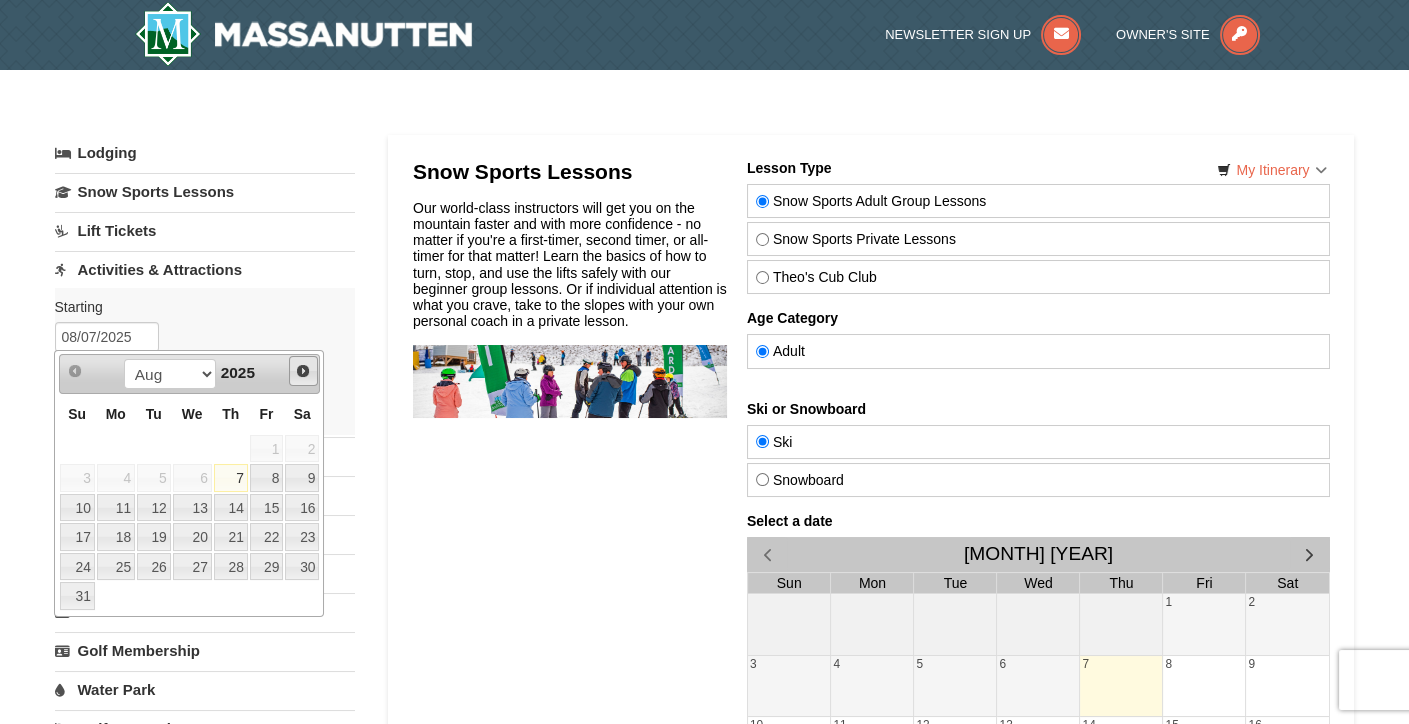 click on "Next" at bounding box center [303, 371] 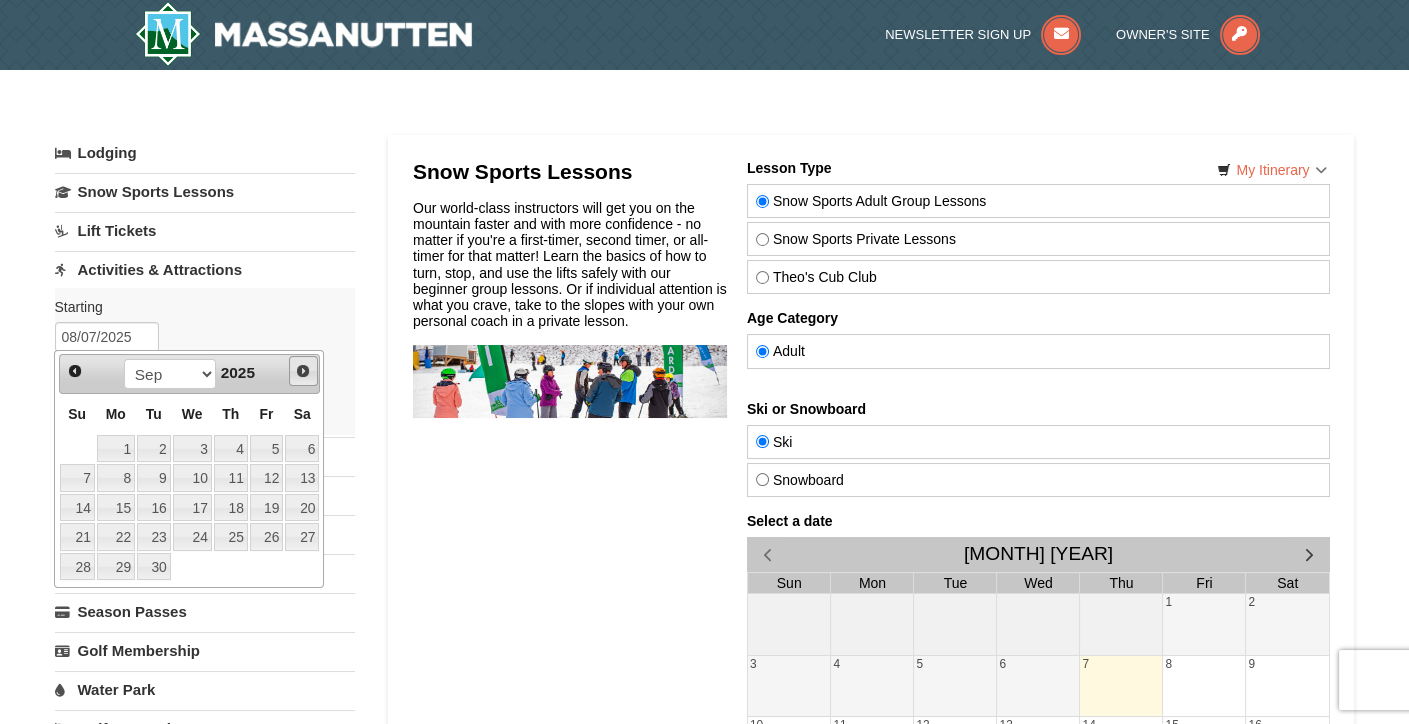click on "Next" at bounding box center (303, 371) 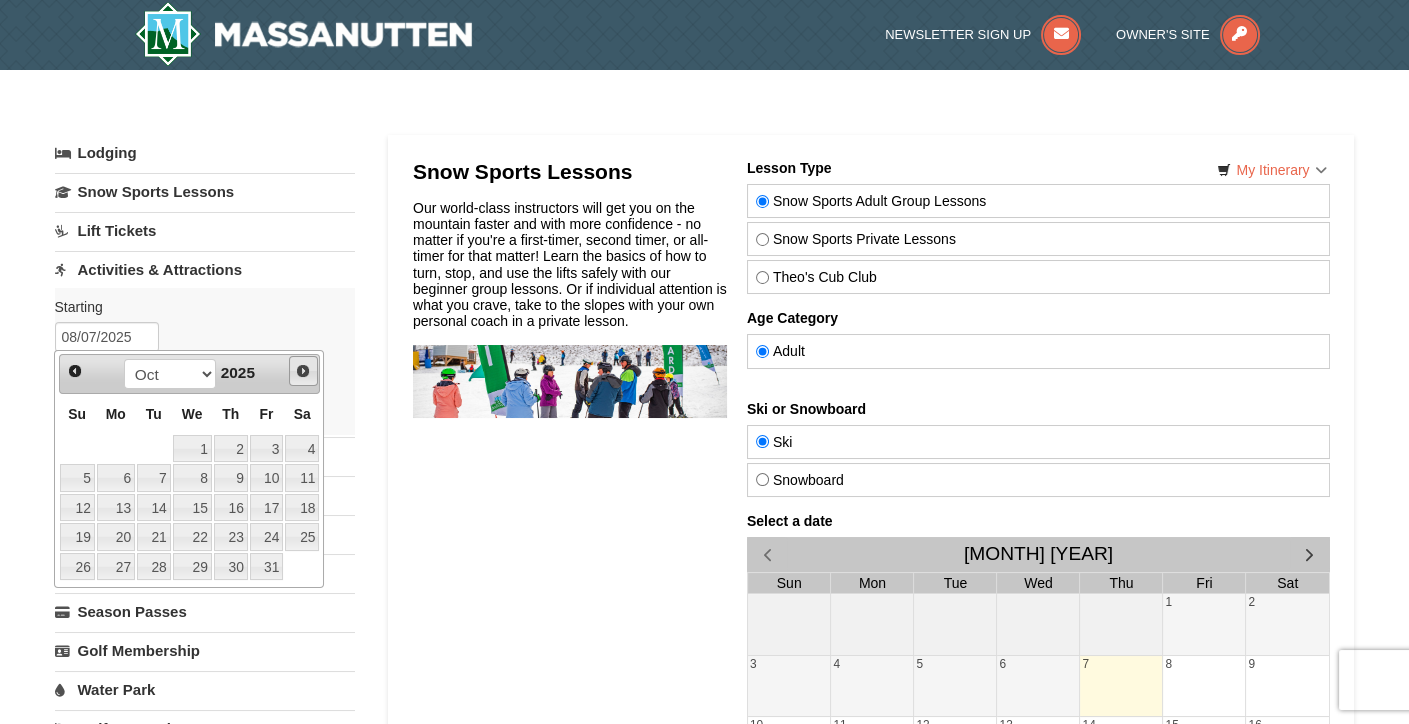 click on "Next" at bounding box center (303, 371) 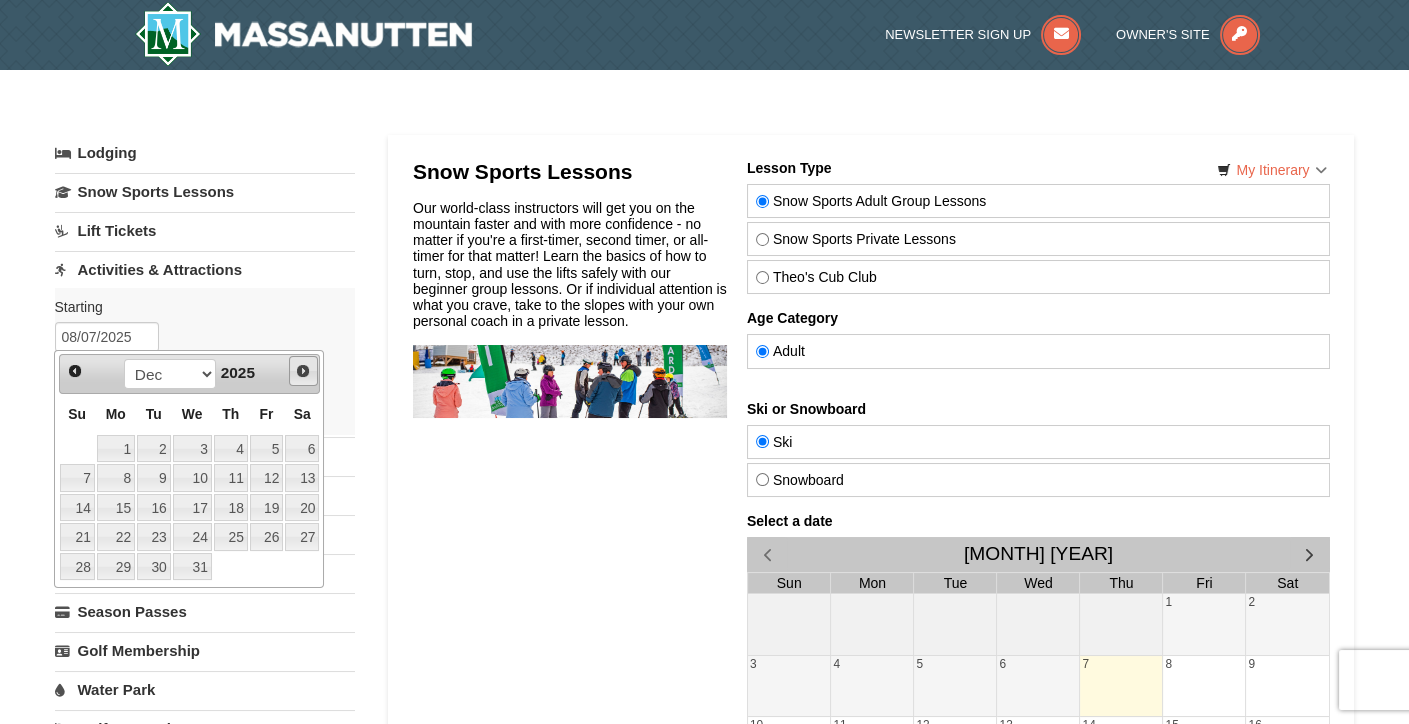 click on "Next" at bounding box center (303, 371) 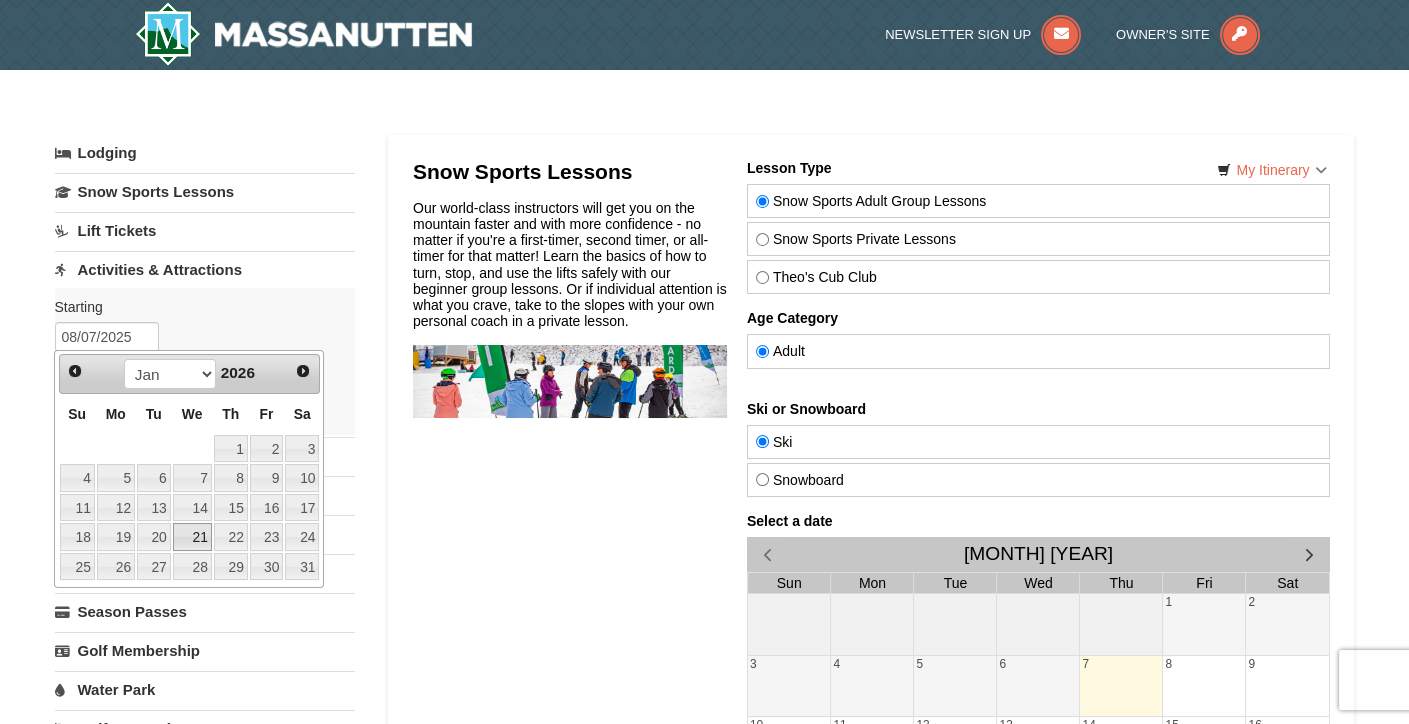 click on "21" at bounding box center [192, 537] 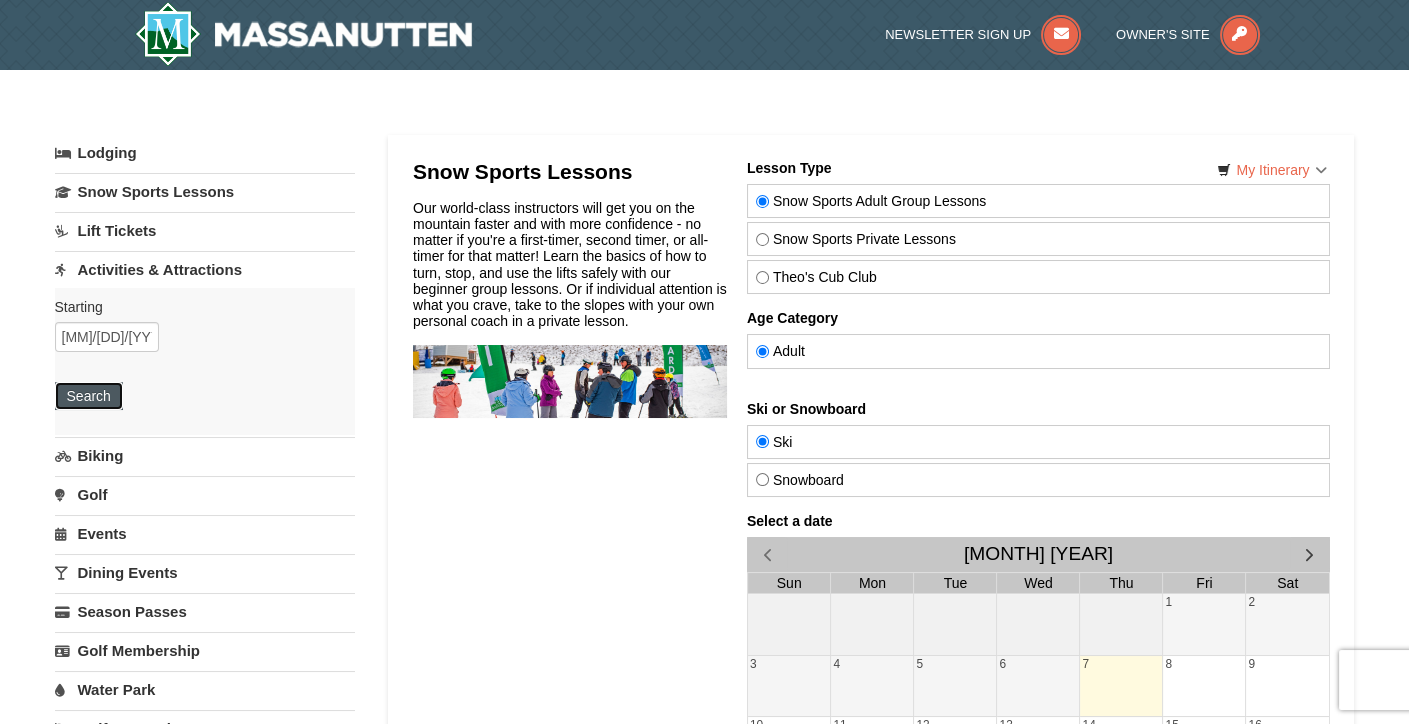 click on "Search" at bounding box center (89, 396) 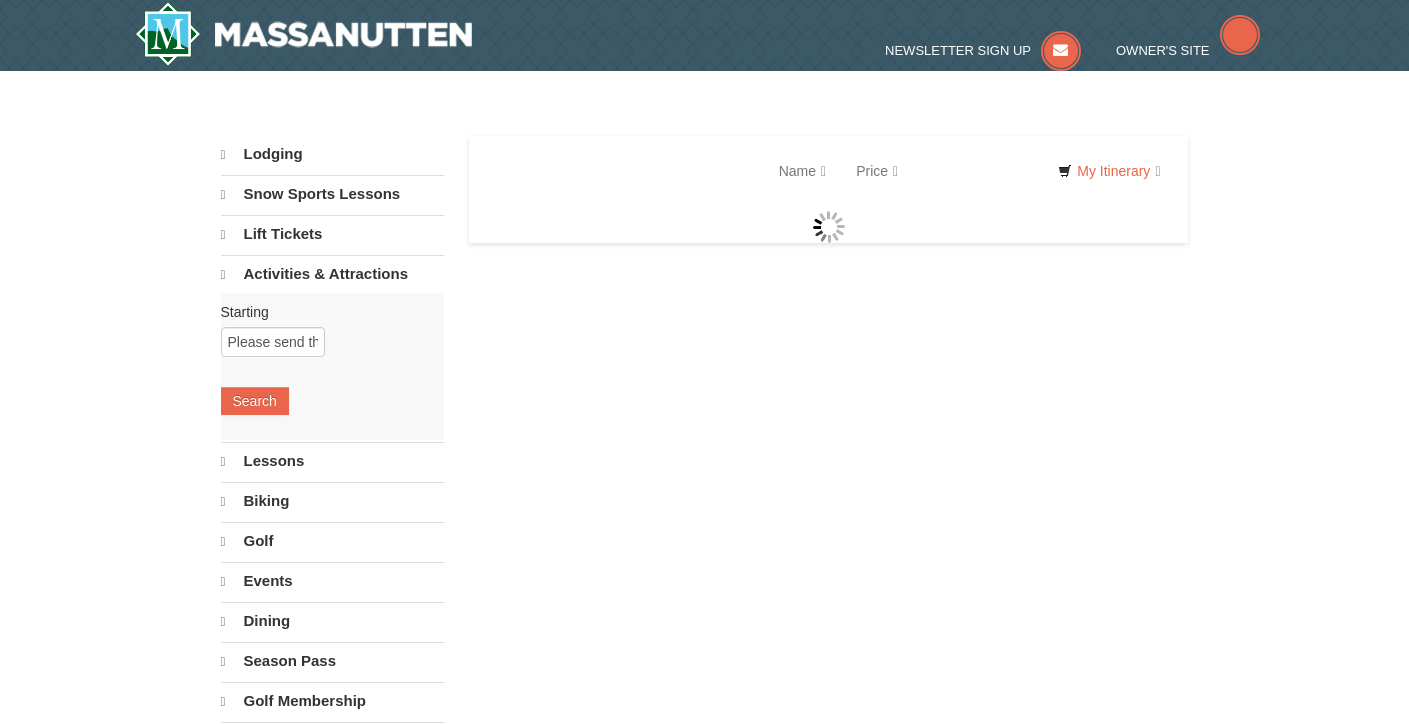 scroll, scrollTop: 0, scrollLeft: 0, axis: both 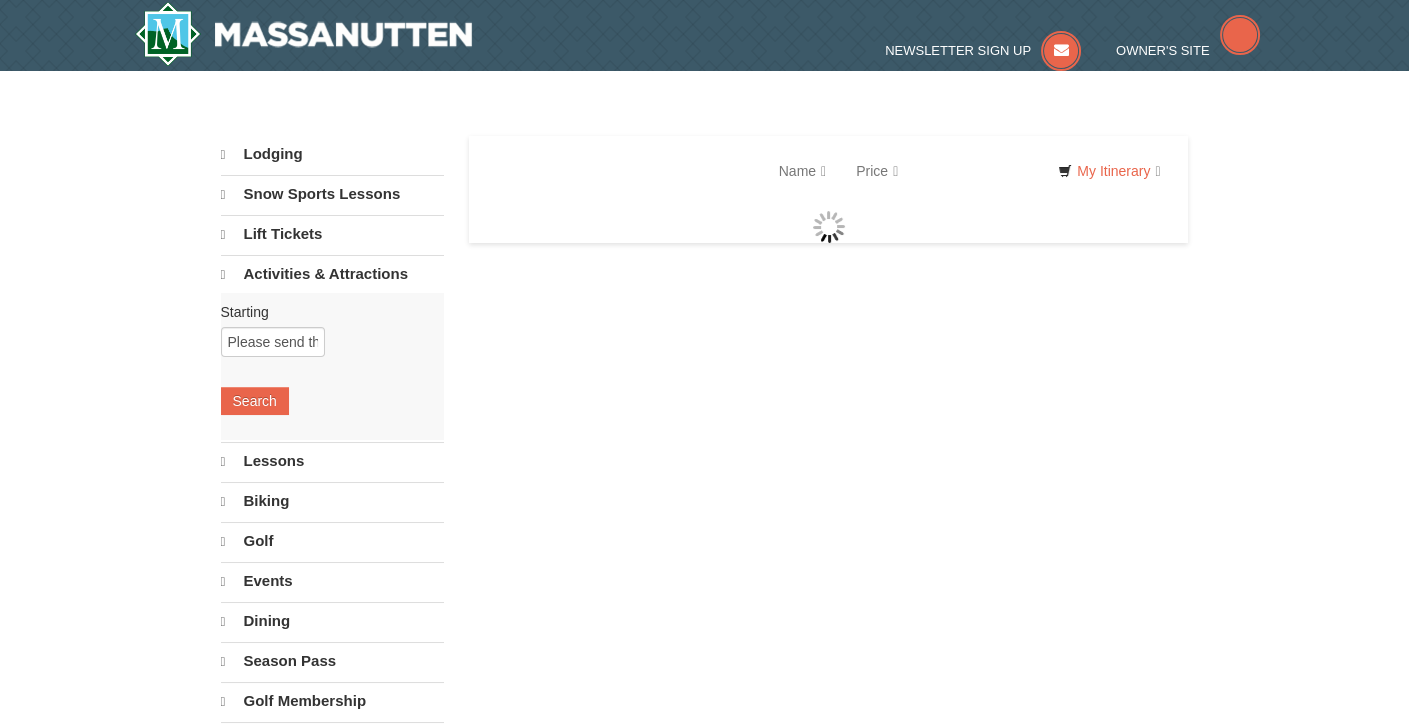 select on "8" 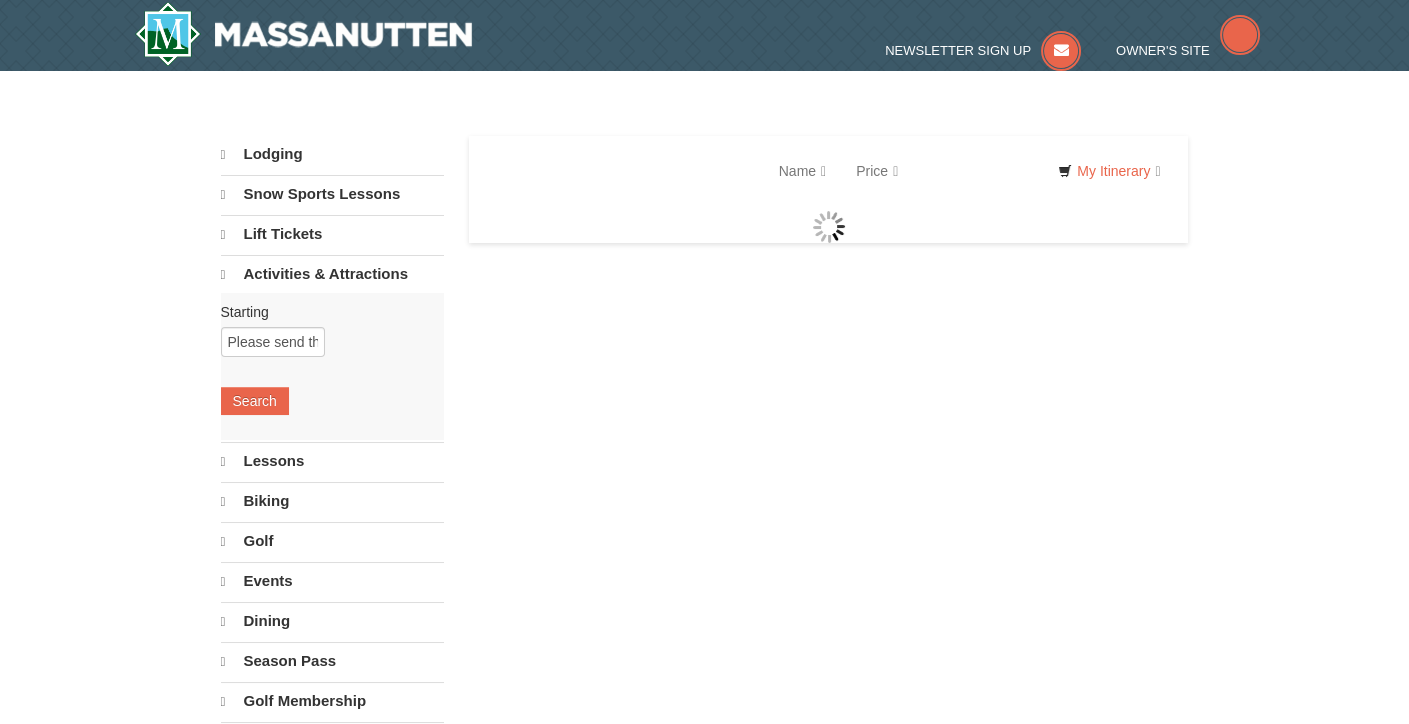 select on "8" 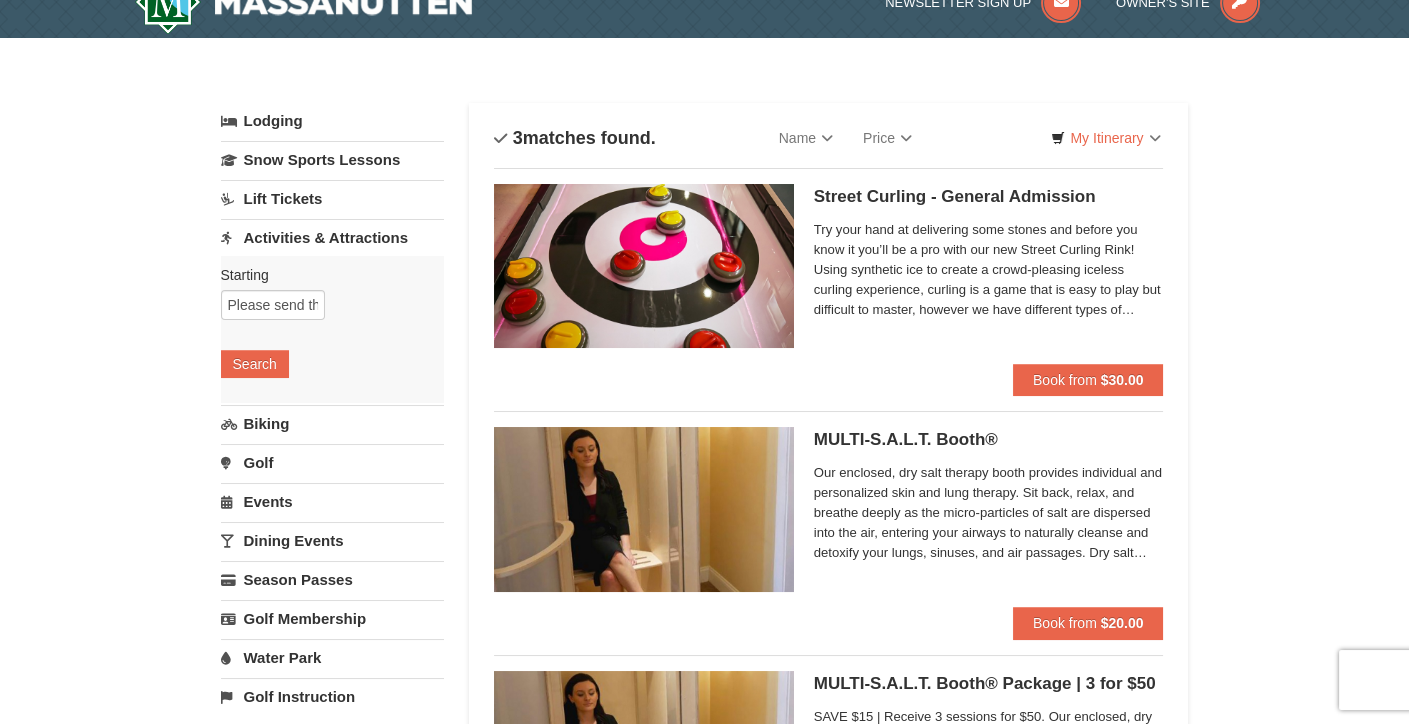 scroll, scrollTop: 0, scrollLeft: 0, axis: both 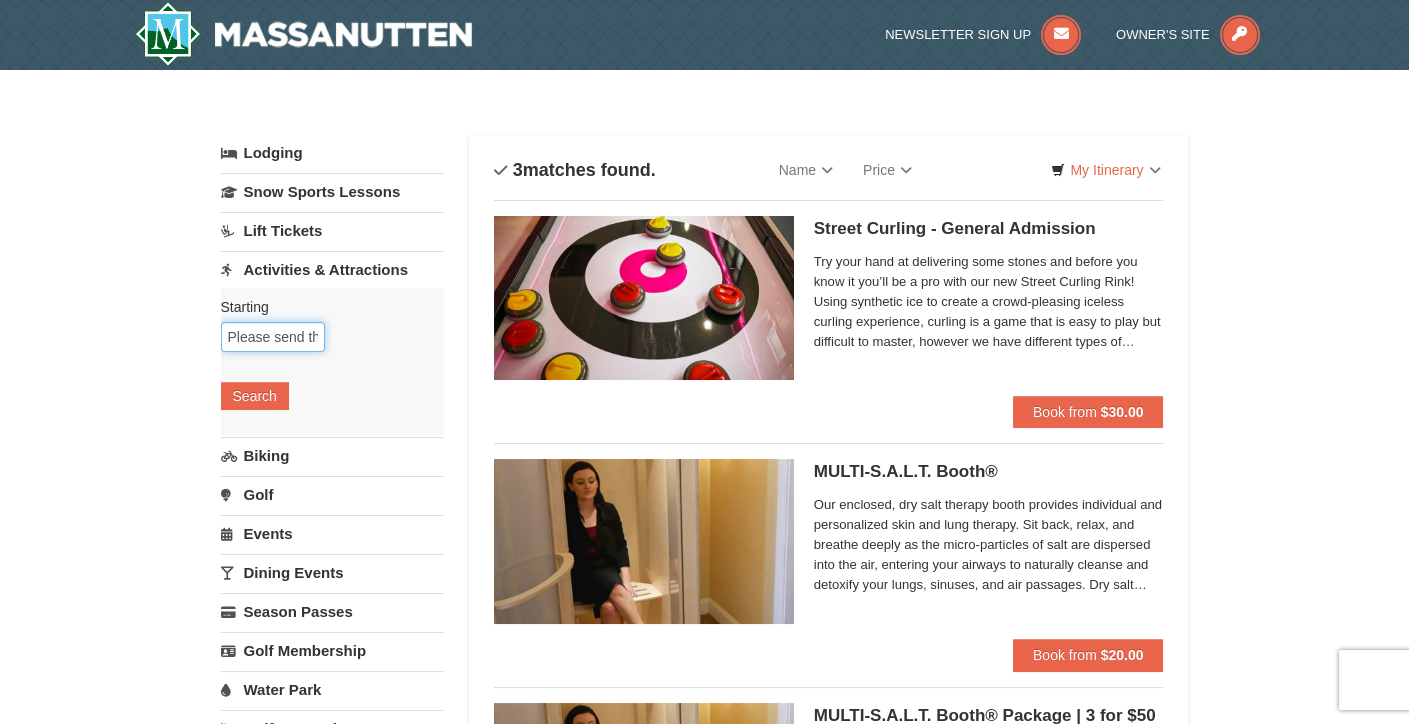 click on "01/21/2026" at bounding box center [273, 337] 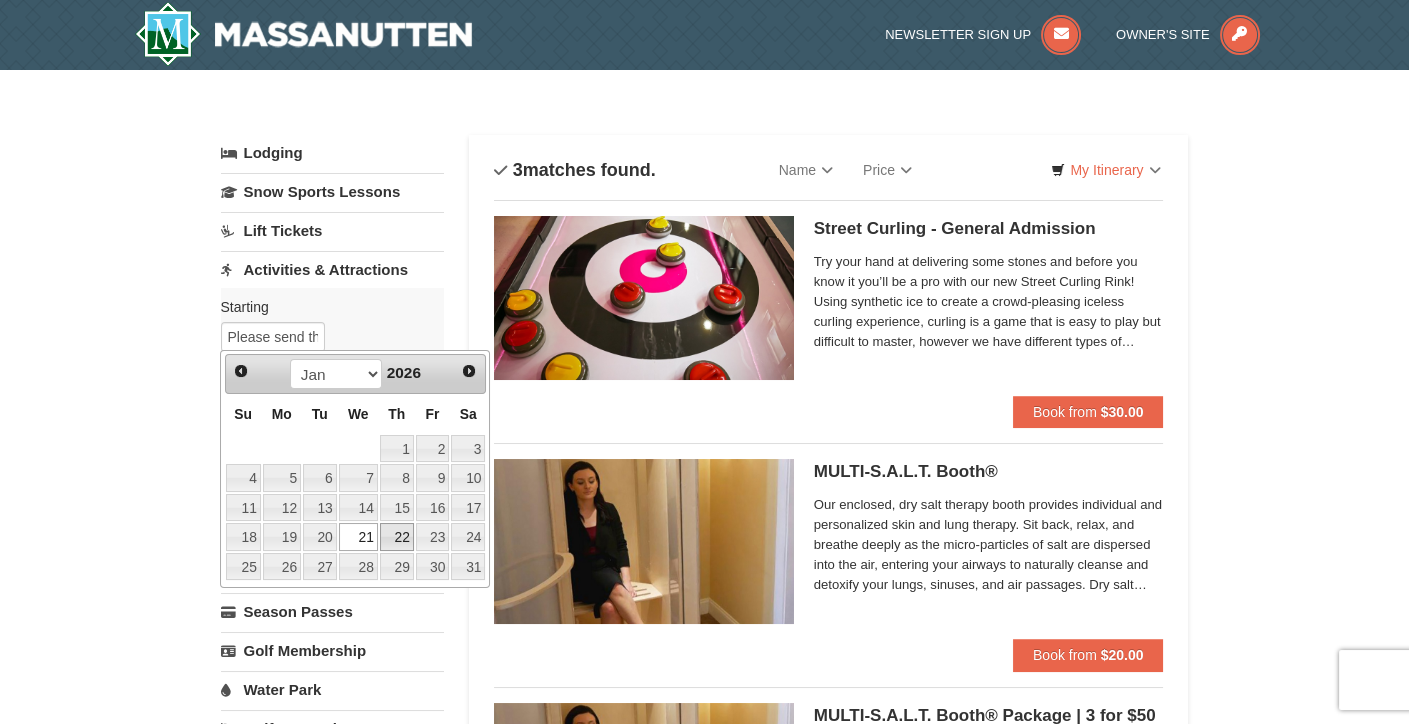 click on "22" at bounding box center [397, 537] 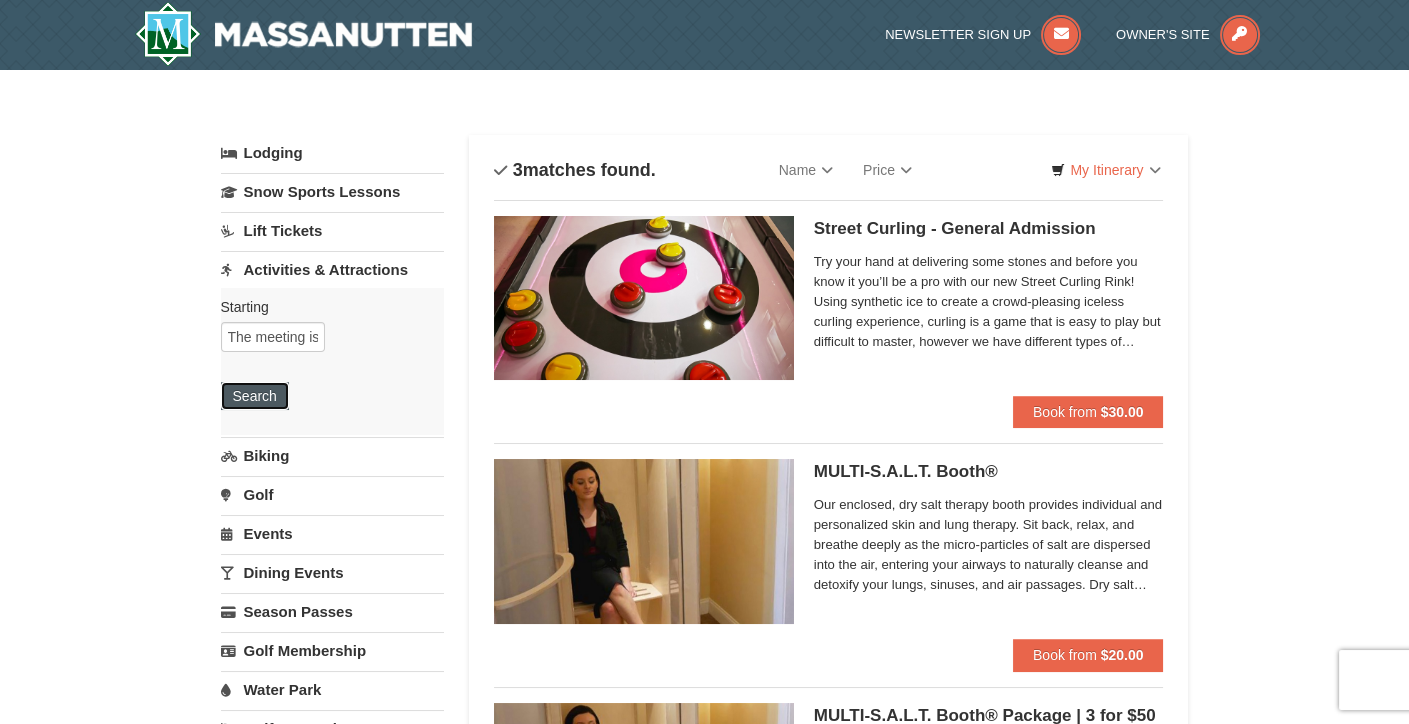 click on "Search" at bounding box center (255, 396) 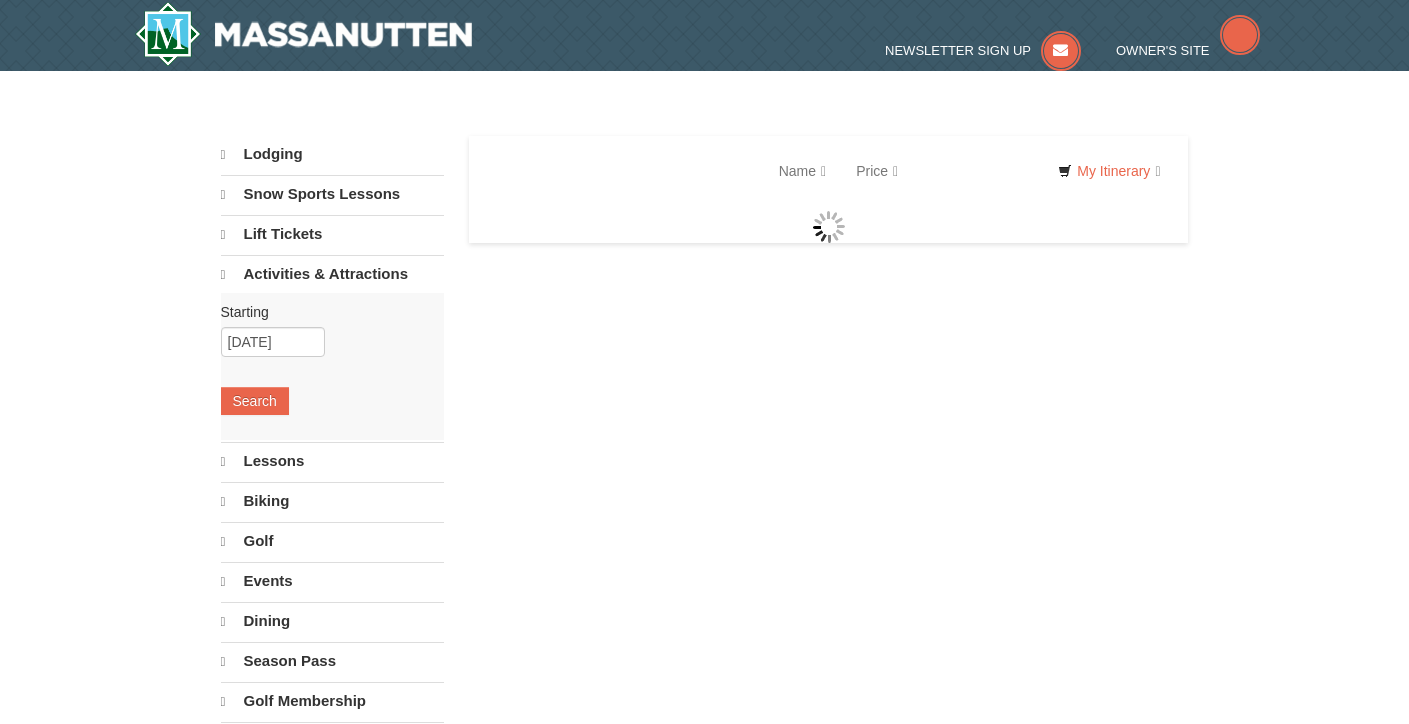 scroll, scrollTop: 0, scrollLeft: 0, axis: both 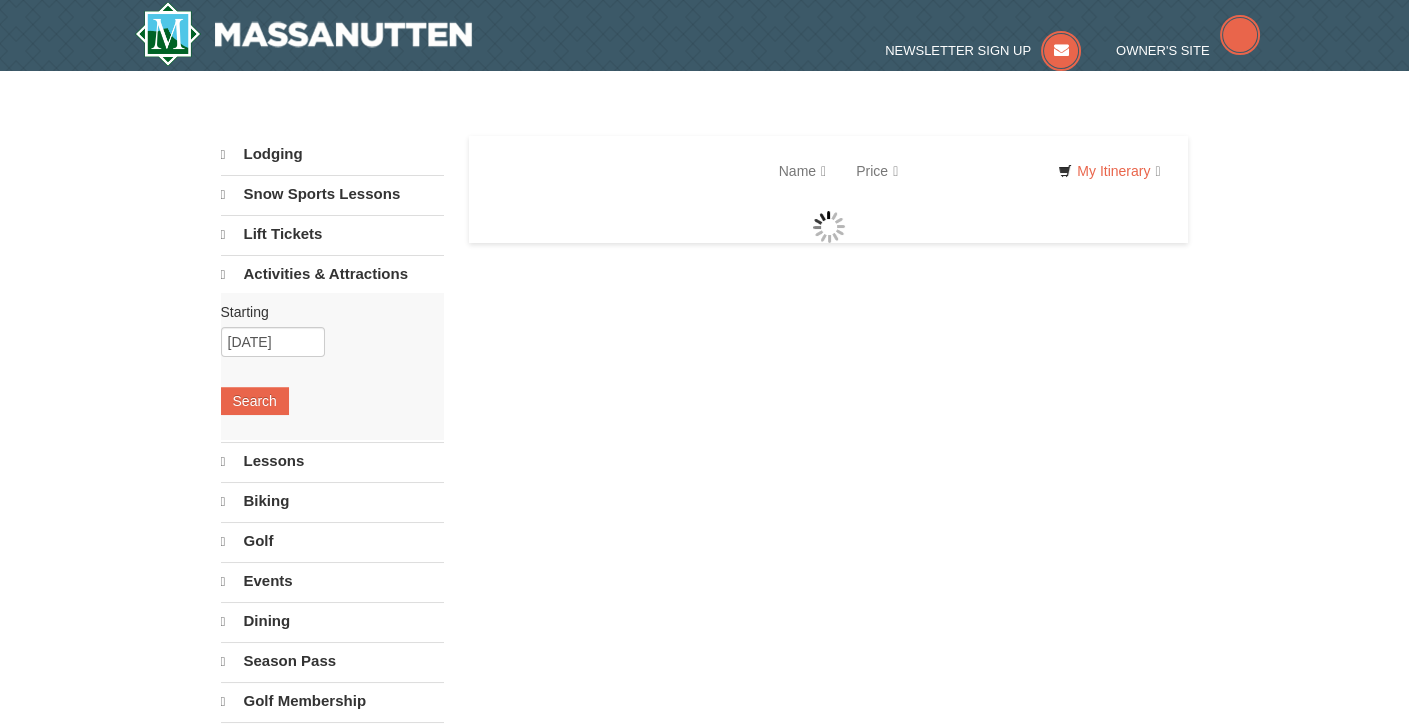 select on "8" 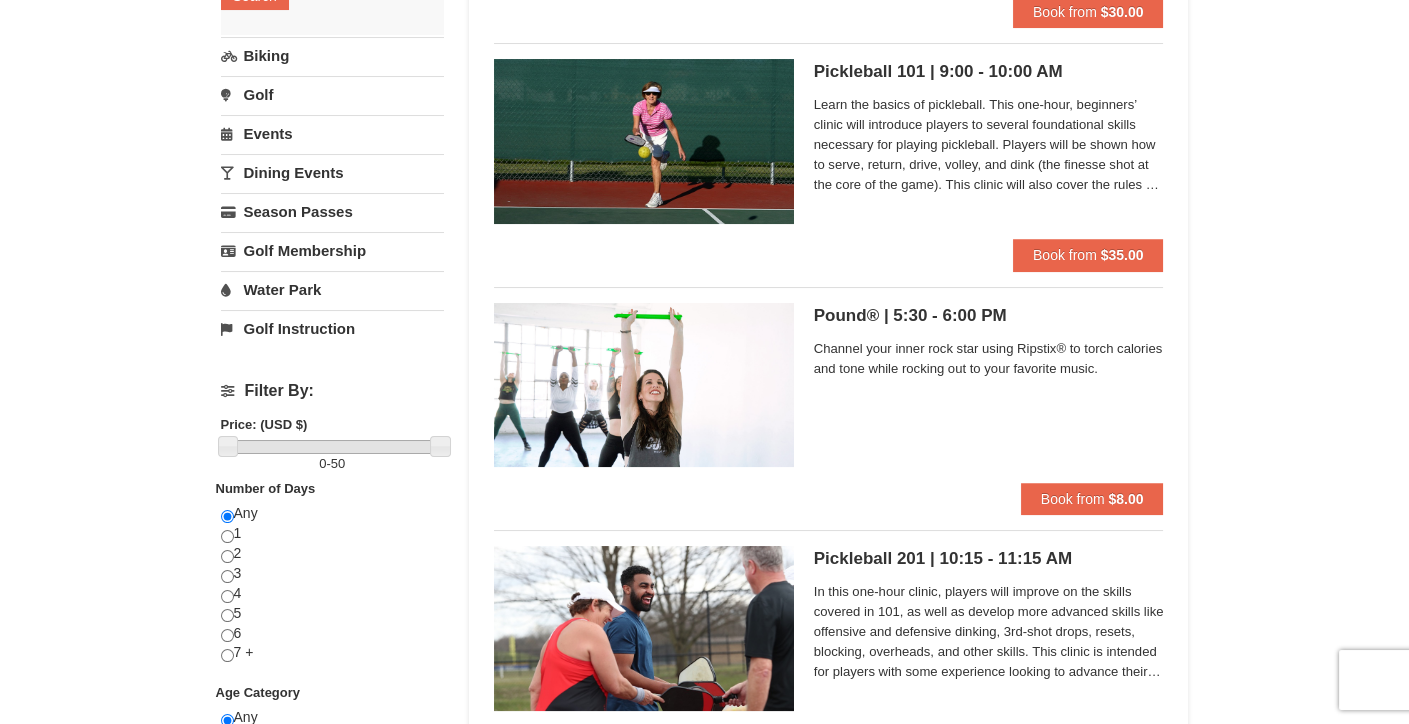 scroll, scrollTop: 0, scrollLeft: 0, axis: both 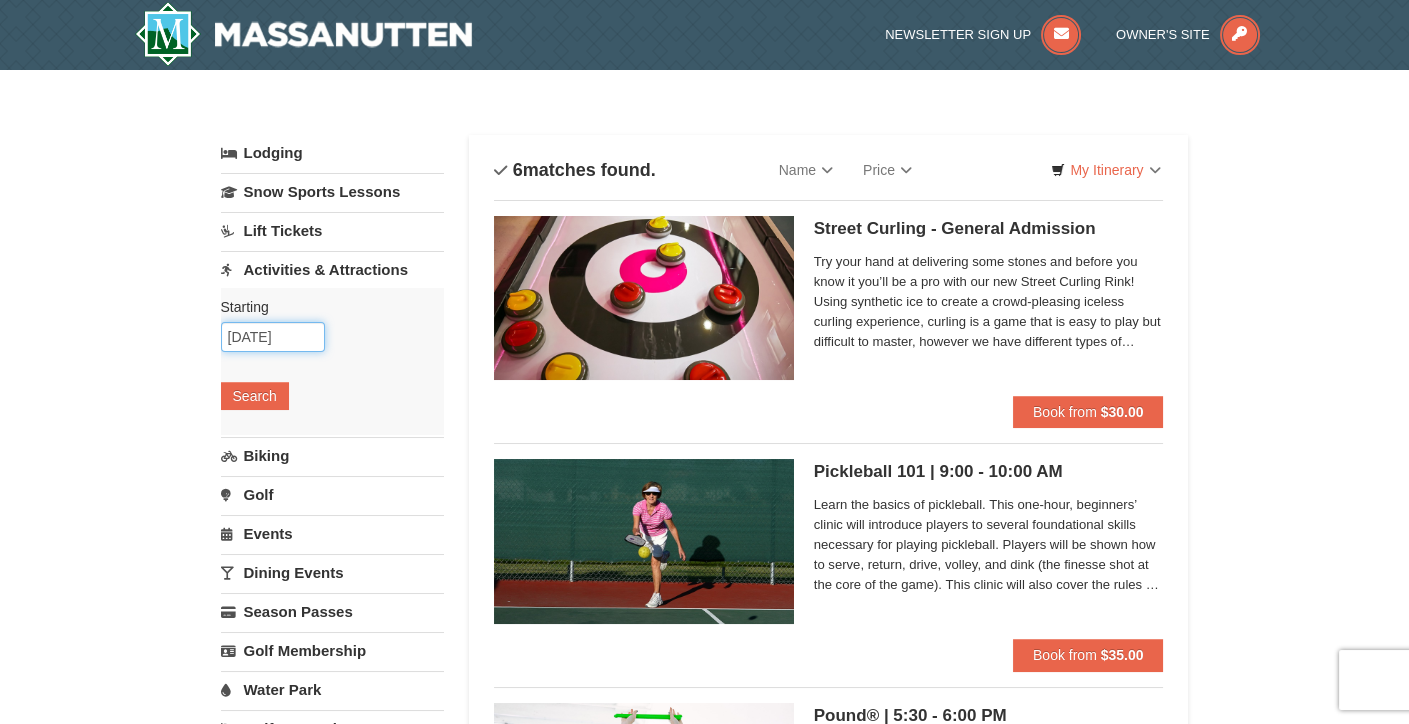 click on "The meeting is scheduled for 2023-10-27." at bounding box center [273, 337] 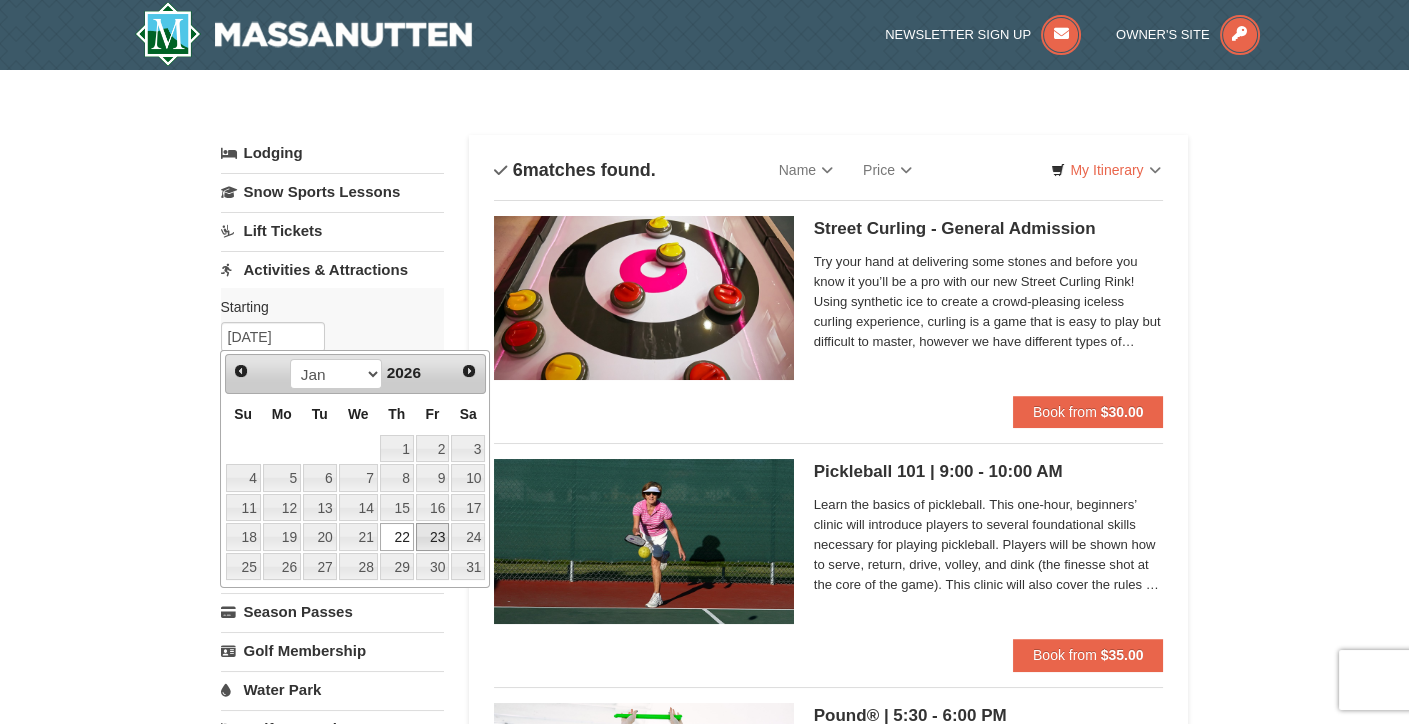click on "23" at bounding box center [433, 537] 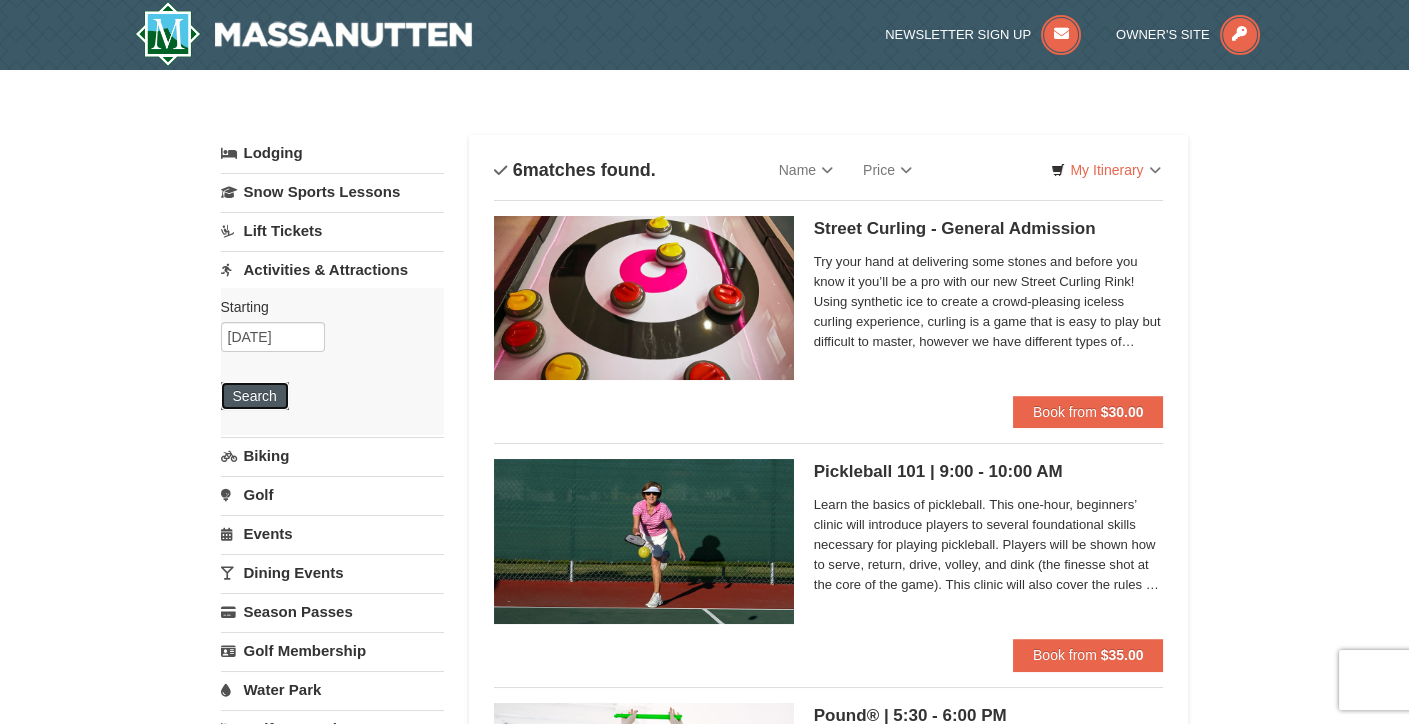 click on "Search" at bounding box center (255, 396) 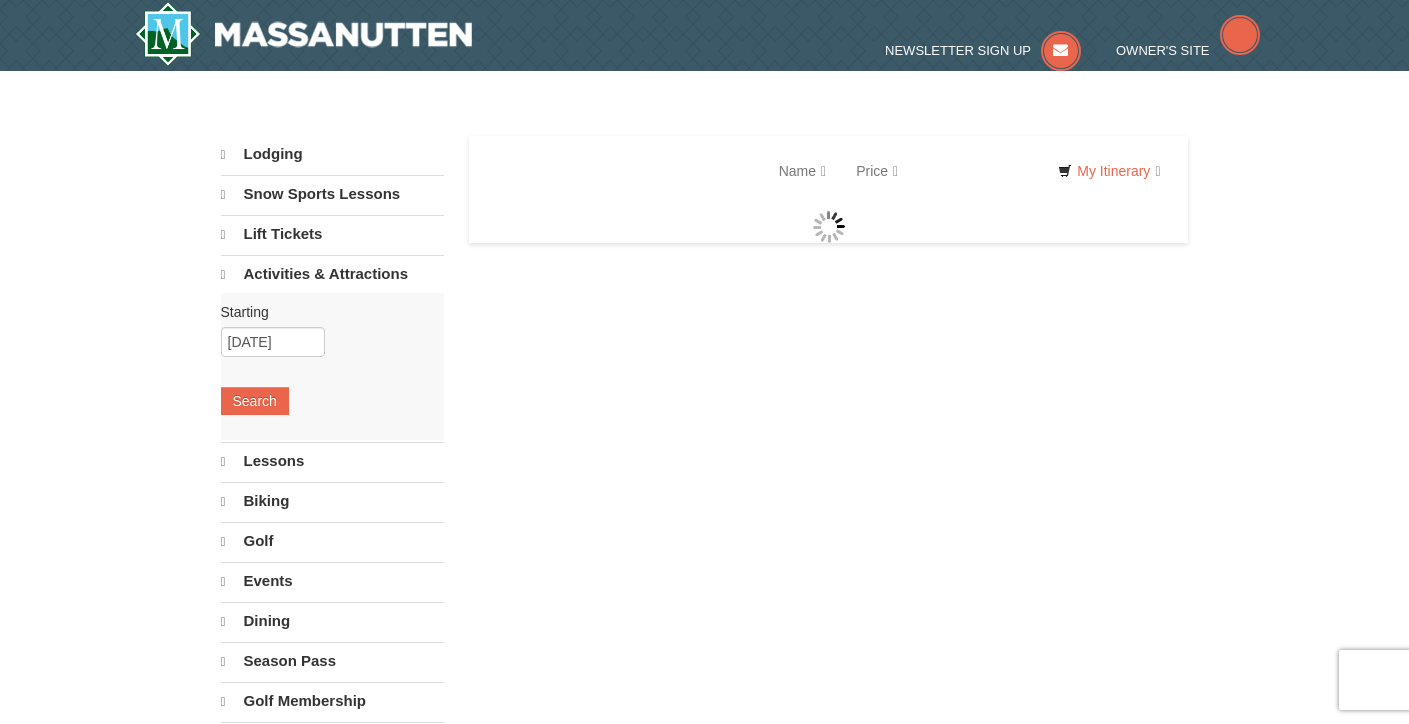 scroll, scrollTop: 0, scrollLeft: 0, axis: both 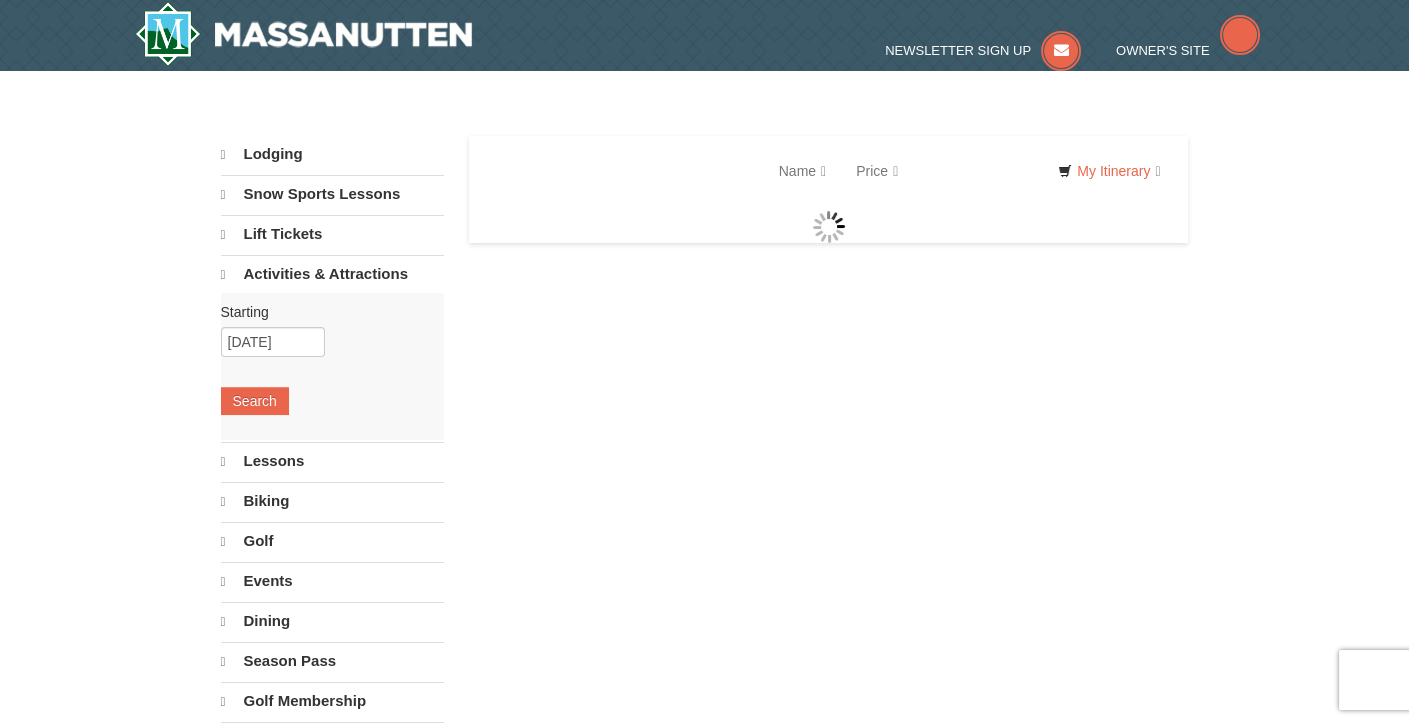 select on "8" 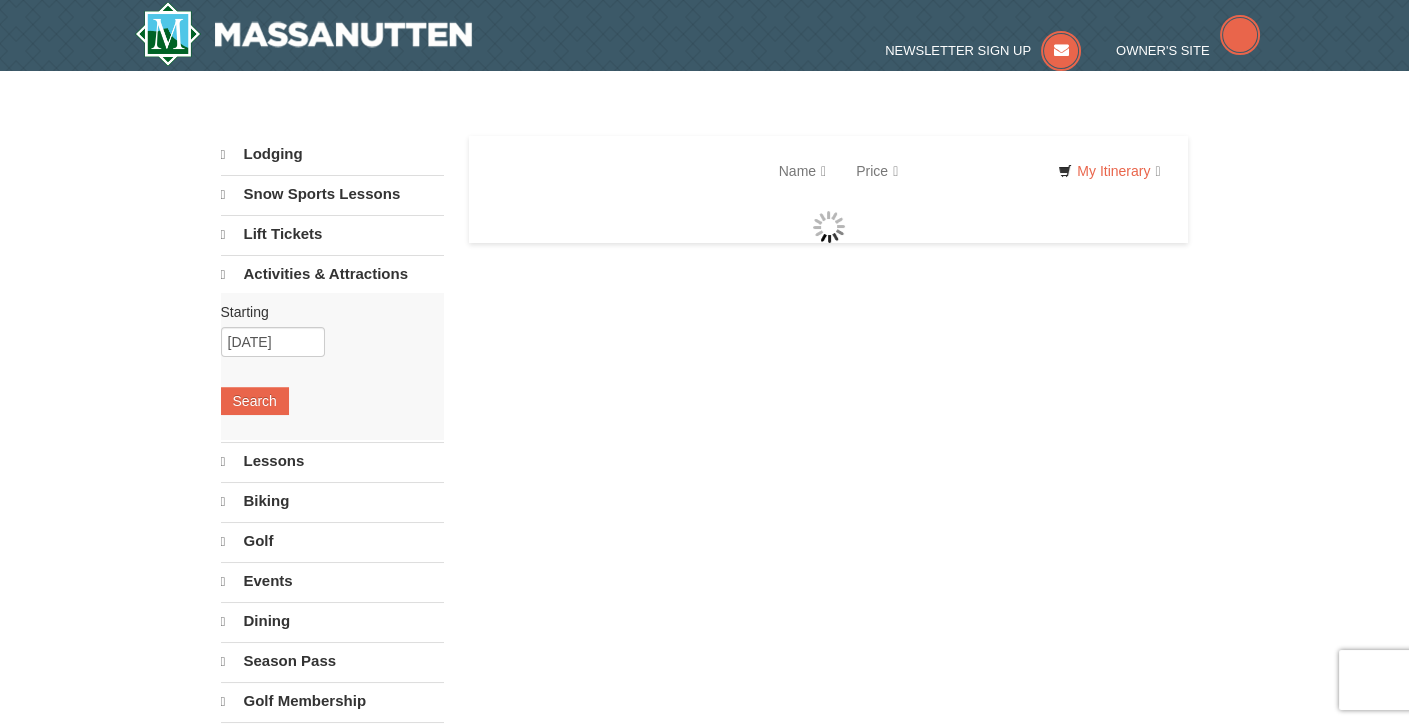 select on "8" 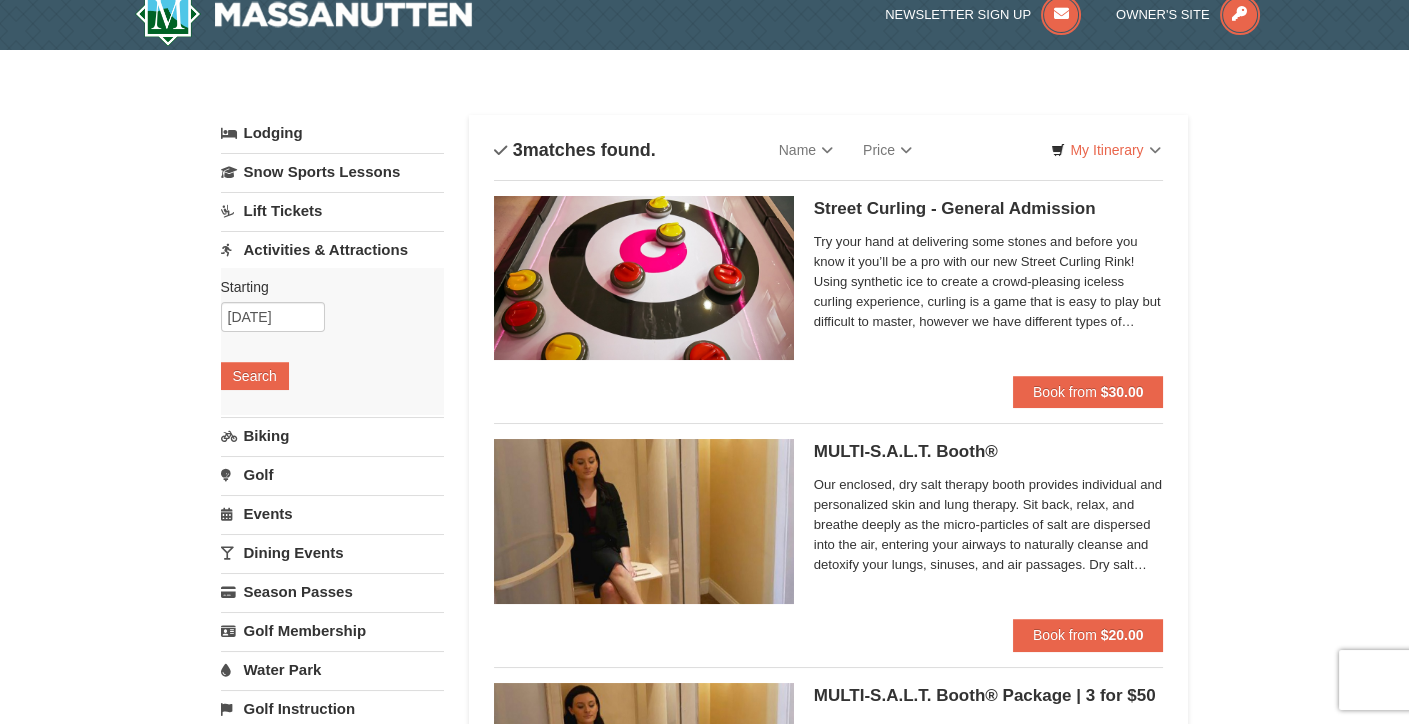 scroll, scrollTop: 0, scrollLeft: 0, axis: both 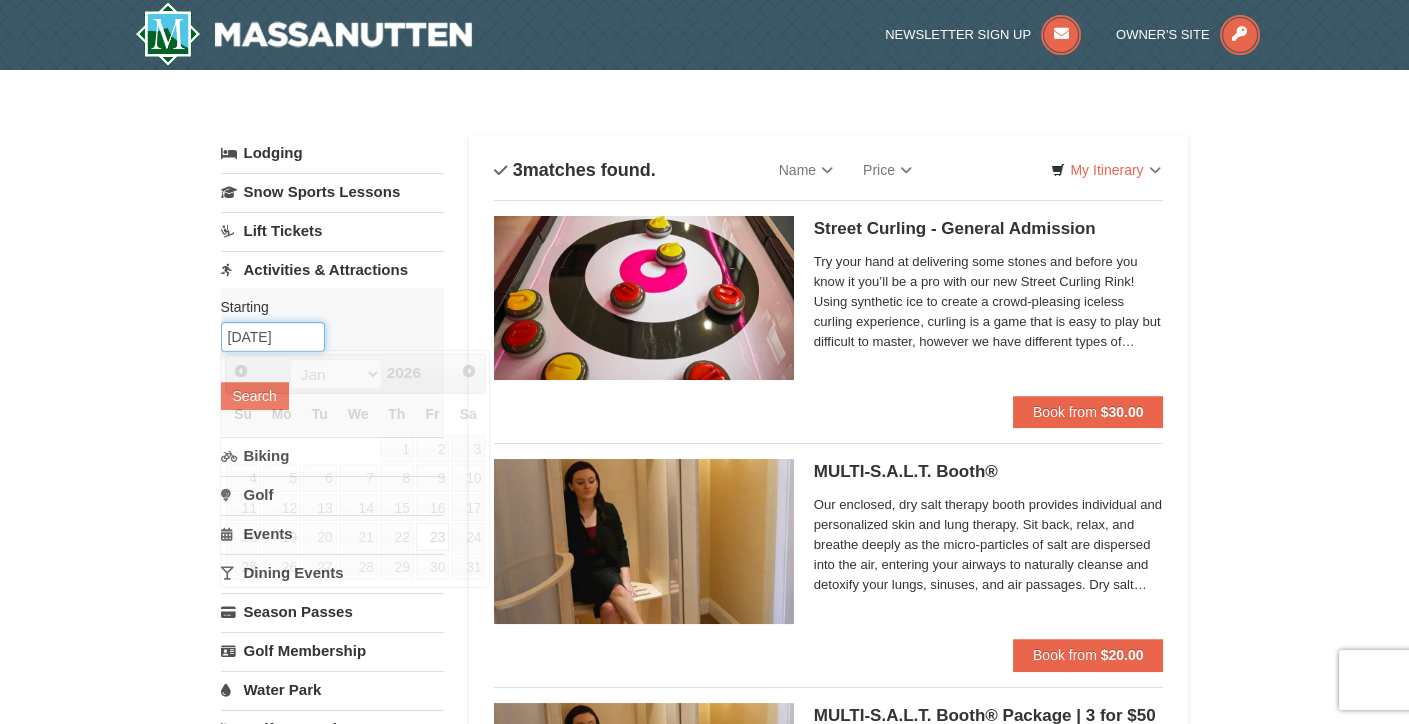 click on "01/23/2026" at bounding box center [273, 337] 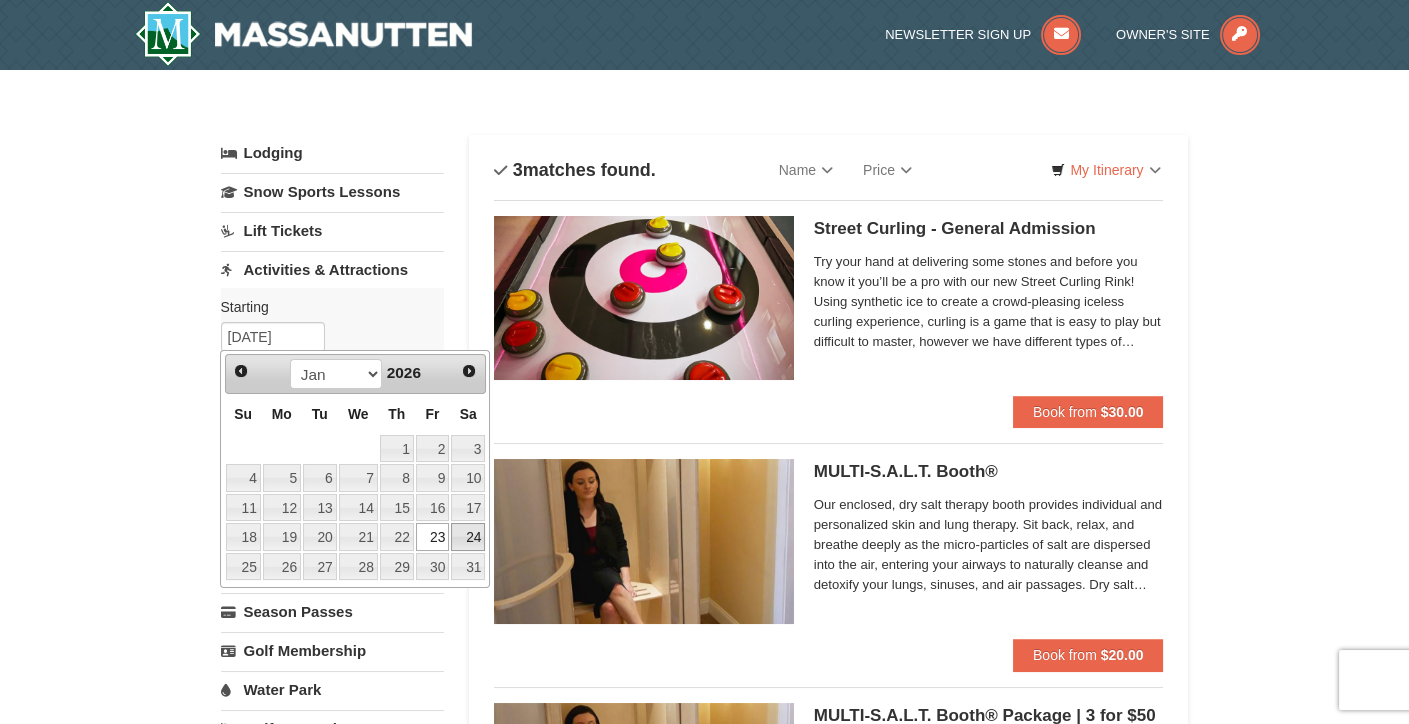 click on "24" at bounding box center [468, 537] 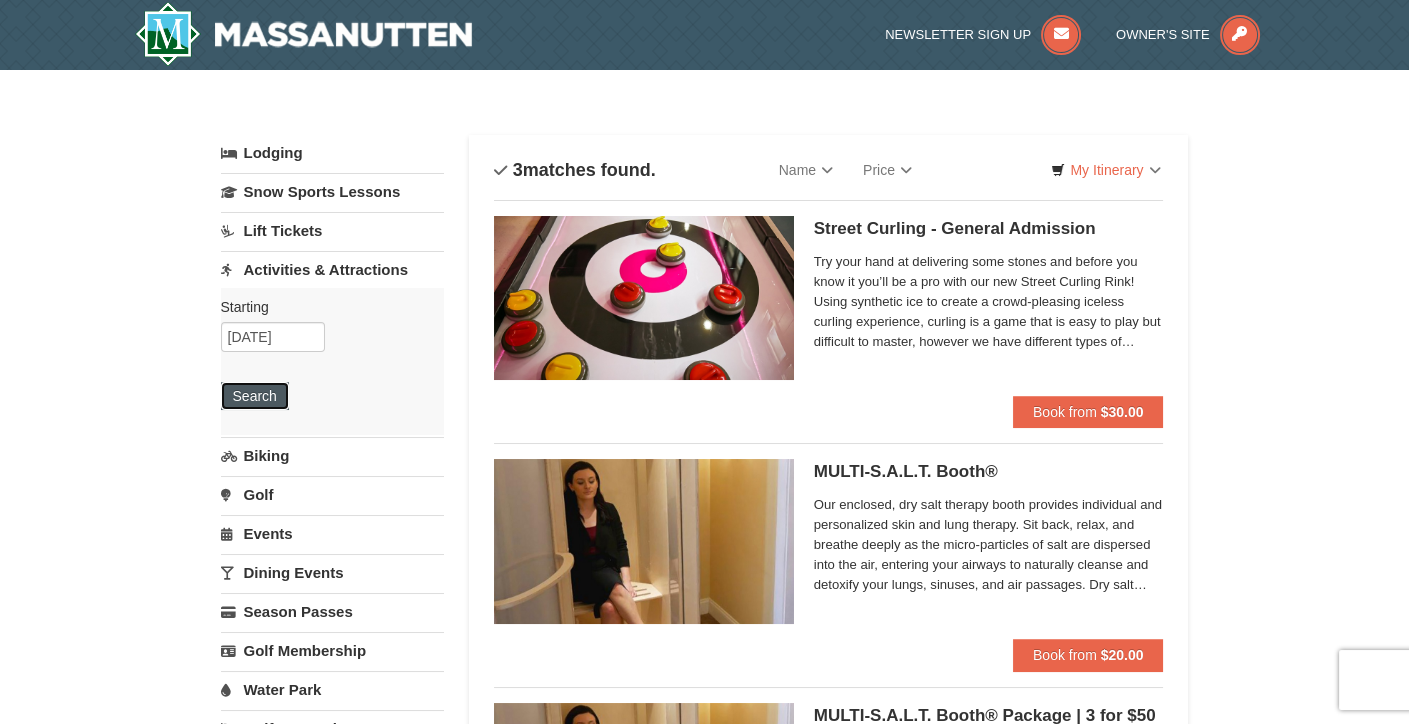 click on "Search" at bounding box center (255, 396) 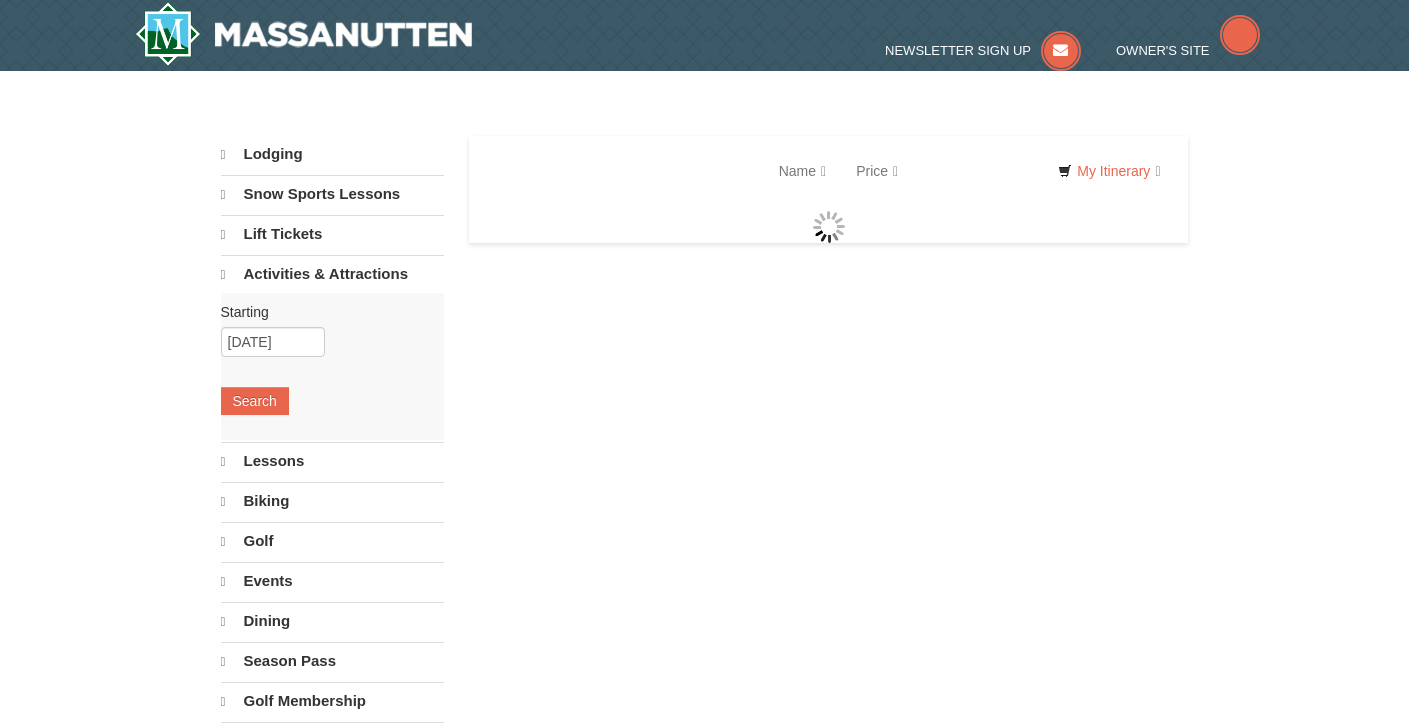 scroll, scrollTop: 0, scrollLeft: 0, axis: both 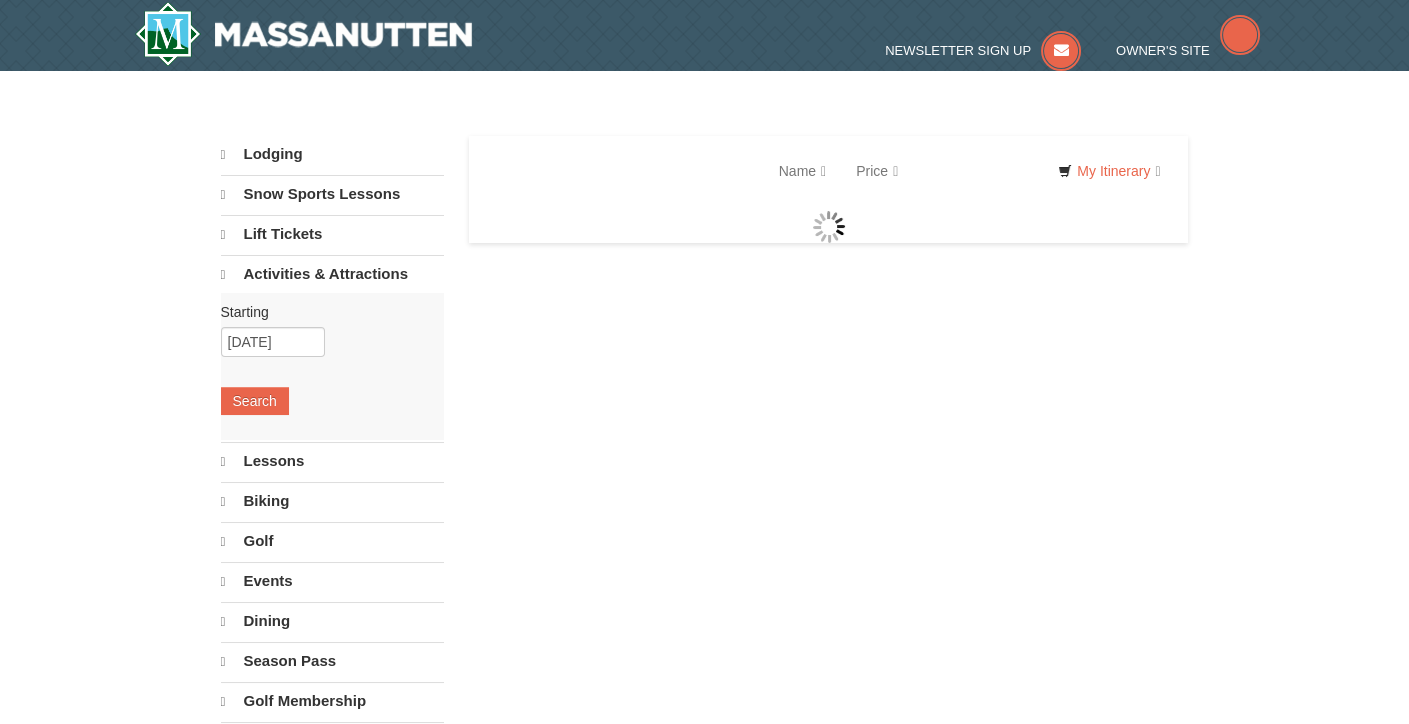select on "8" 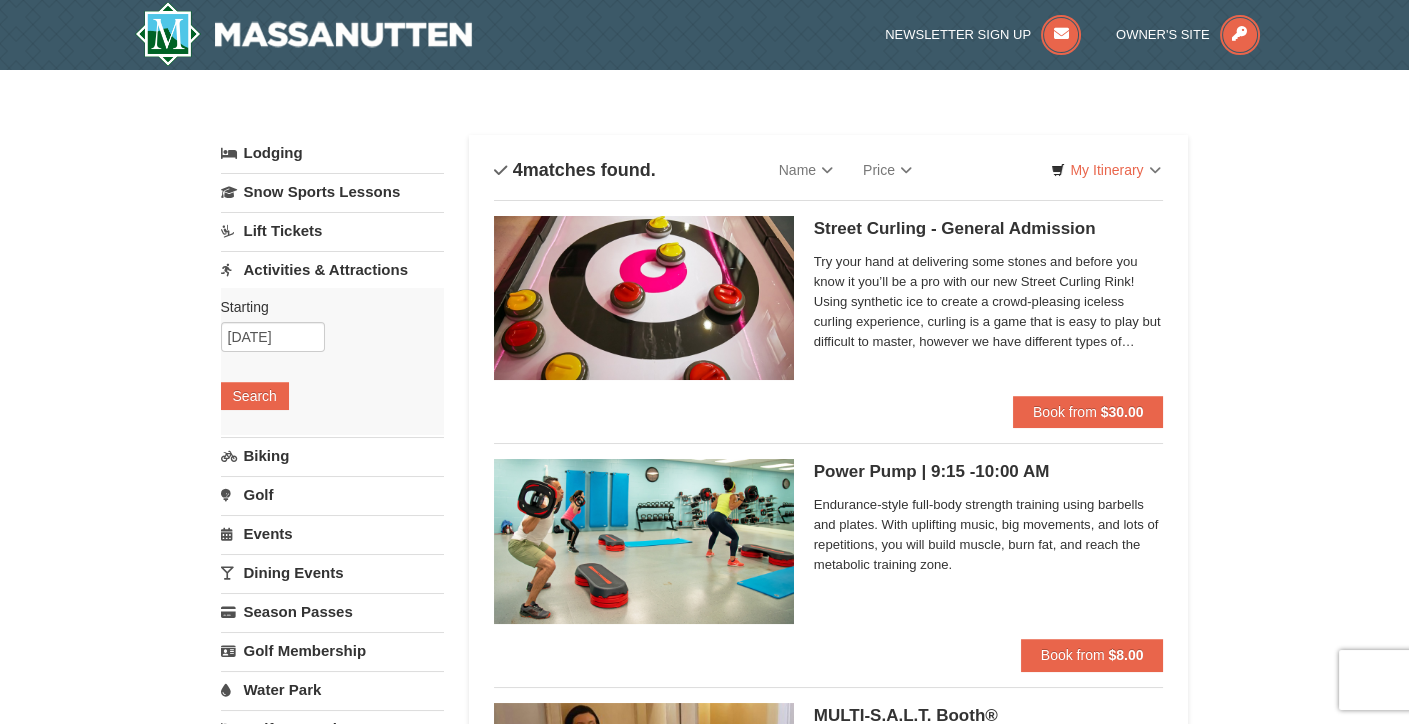 scroll, scrollTop: 100, scrollLeft: 0, axis: vertical 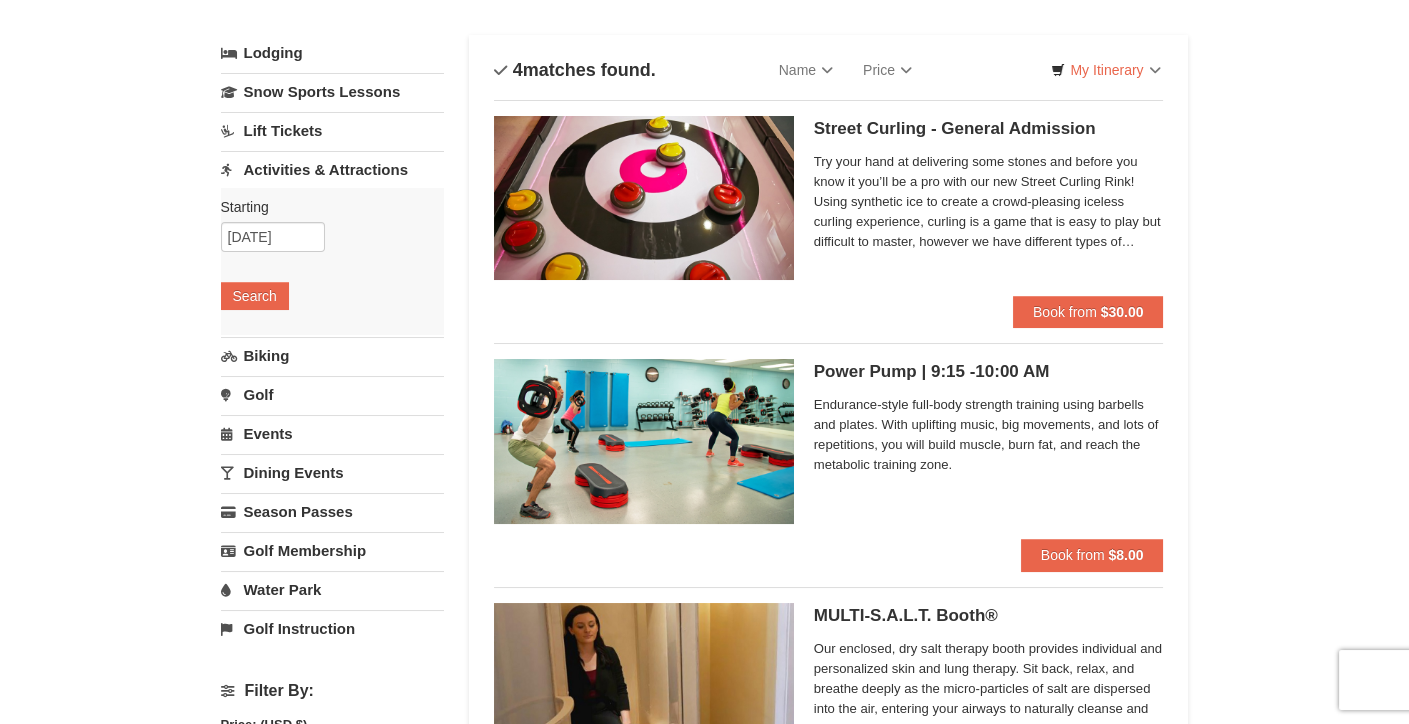 click on "Water Park" at bounding box center [332, 589] 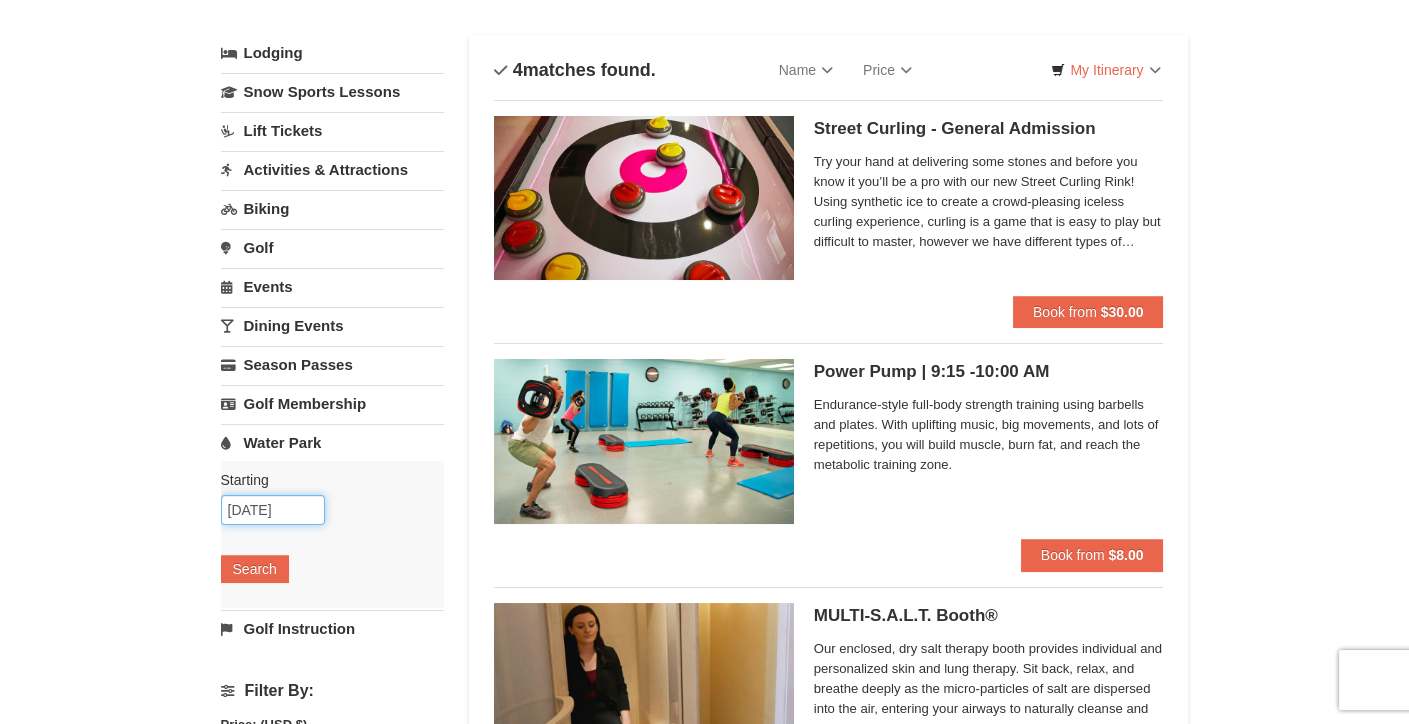 click on "[DATE]" at bounding box center [273, 510] 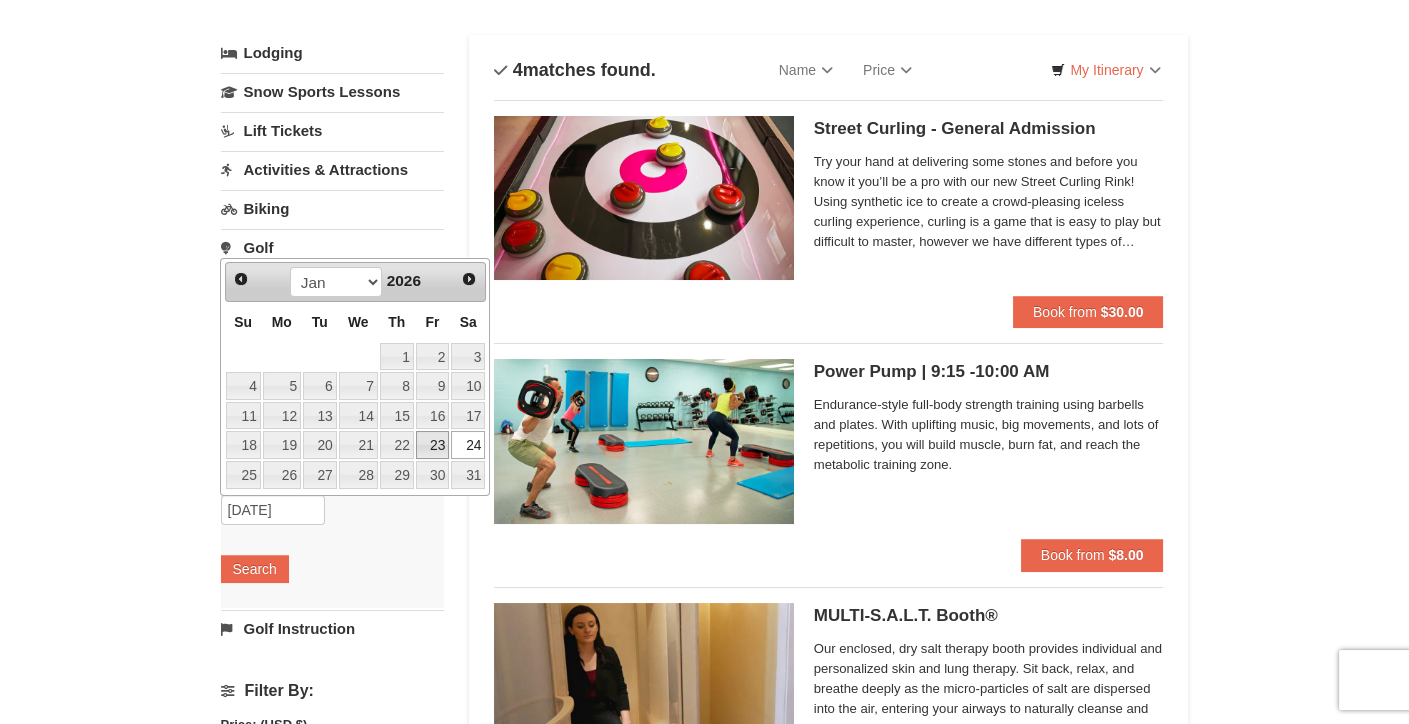 click on "23" at bounding box center (433, 445) 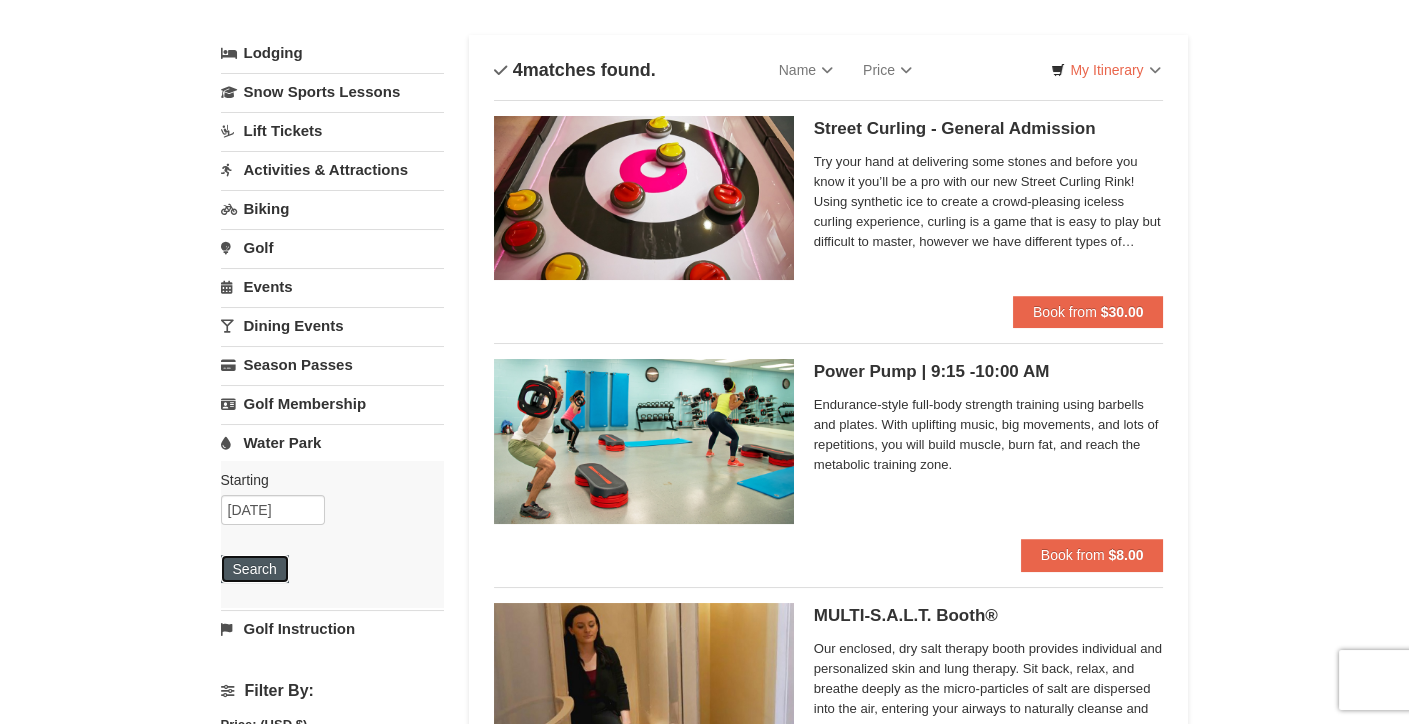click on "Search" at bounding box center (255, 569) 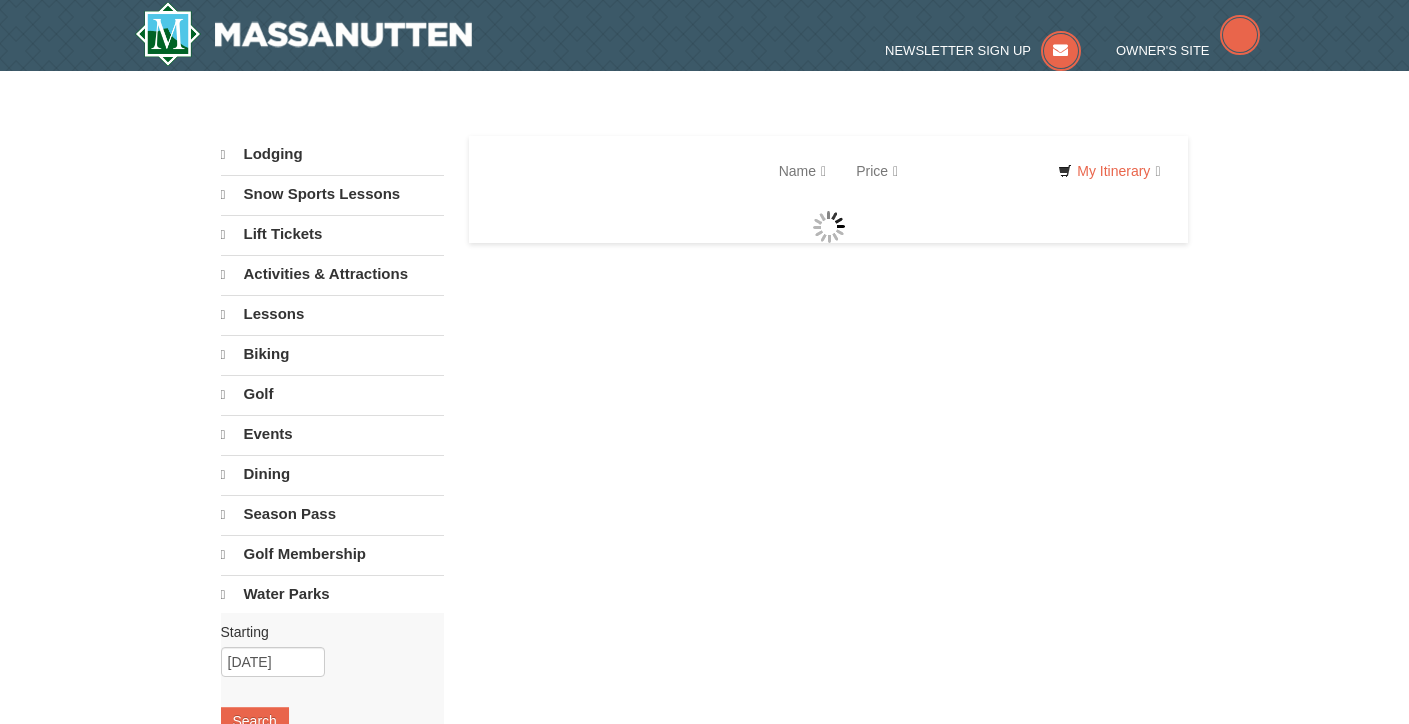 scroll, scrollTop: 0, scrollLeft: 0, axis: both 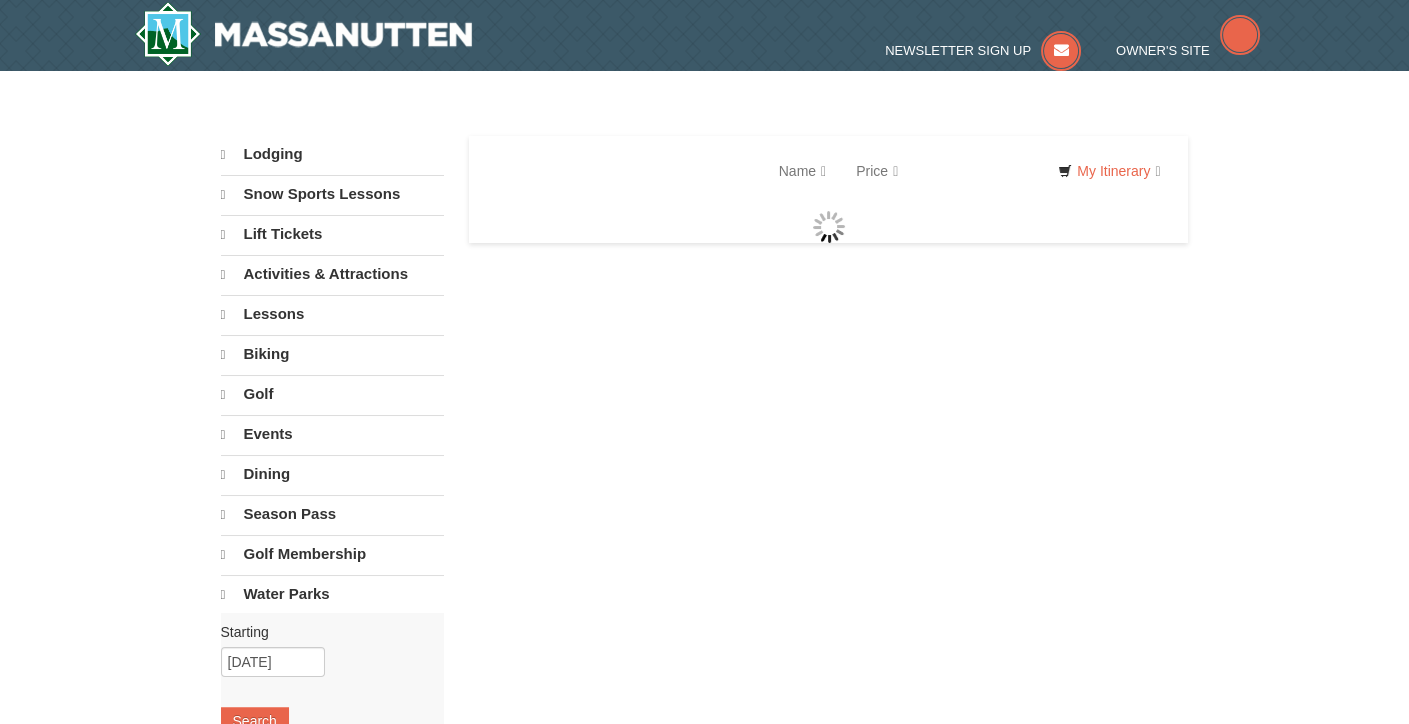 select on "8" 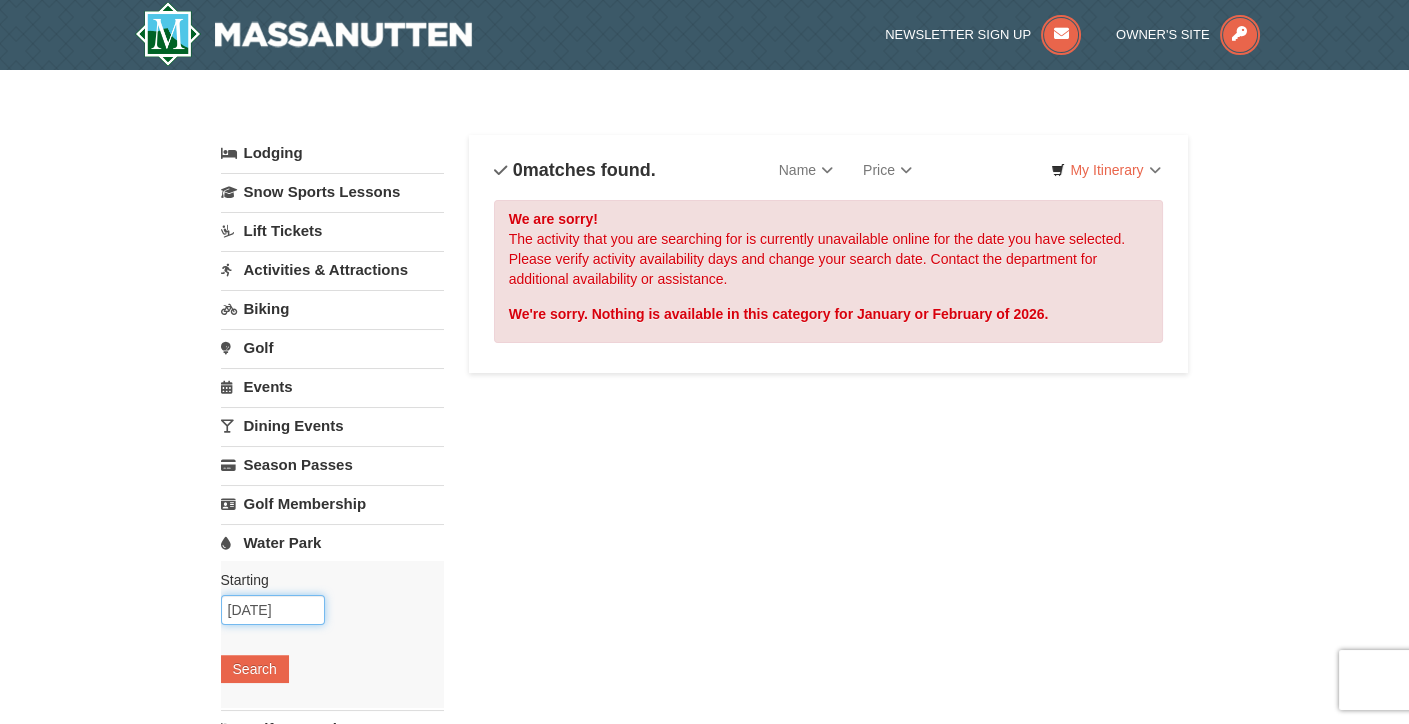 click on "01/23/2026" at bounding box center [273, 610] 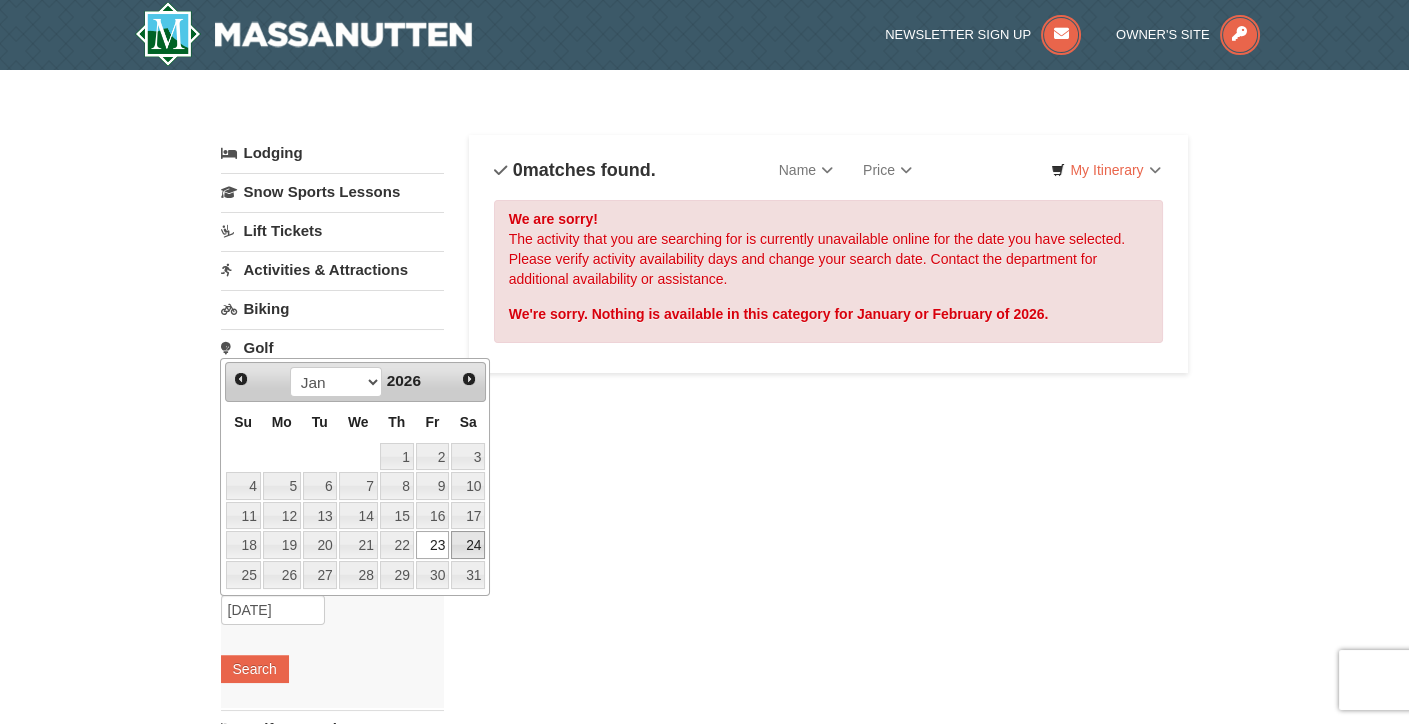 click on "24" at bounding box center (468, 545) 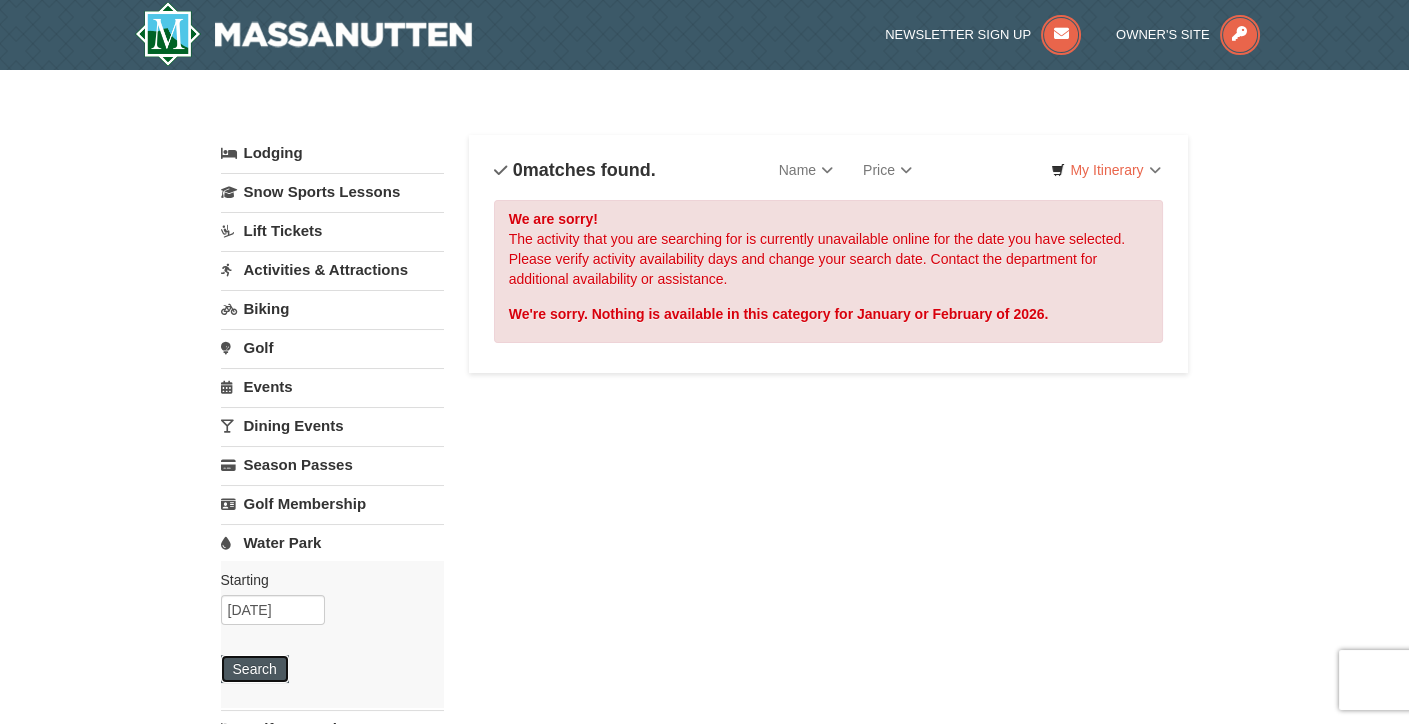 click on "Search" at bounding box center (255, 669) 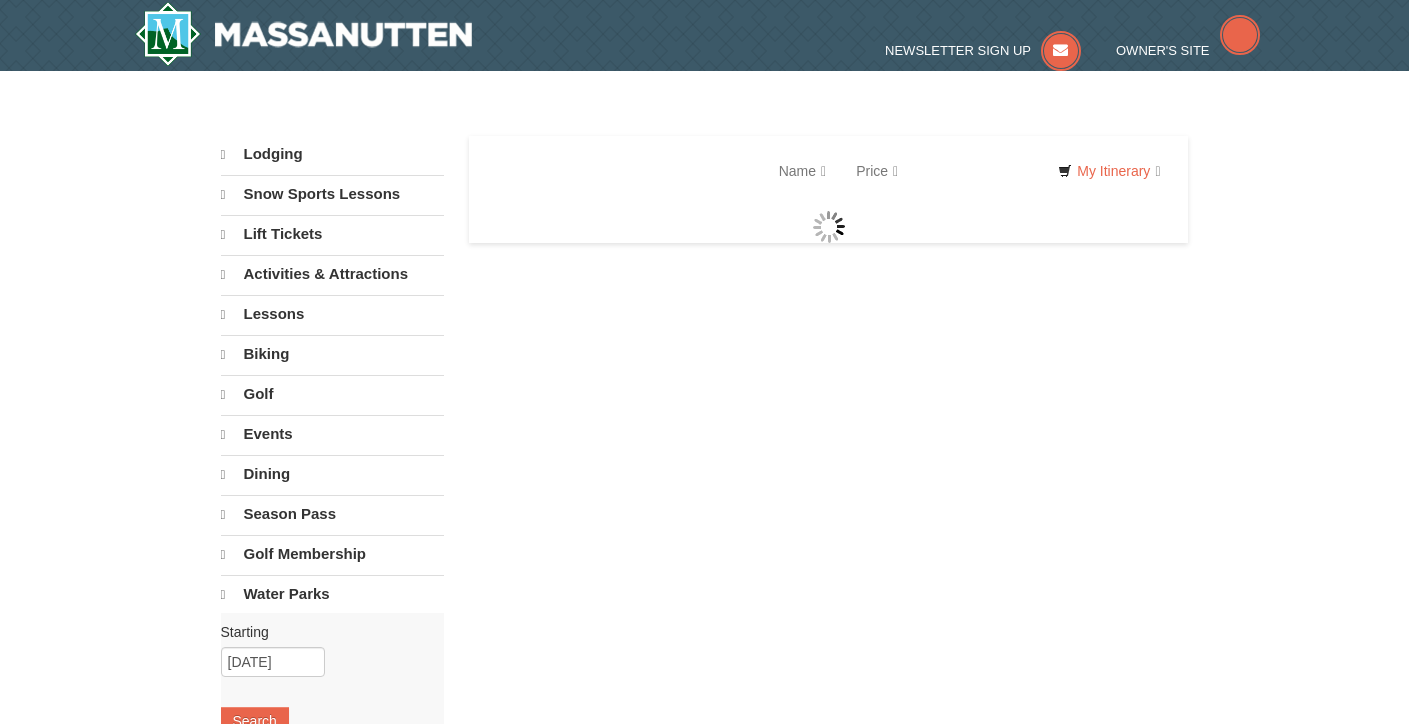 scroll, scrollTop: 0, scrollLeft: 0, axis: both 